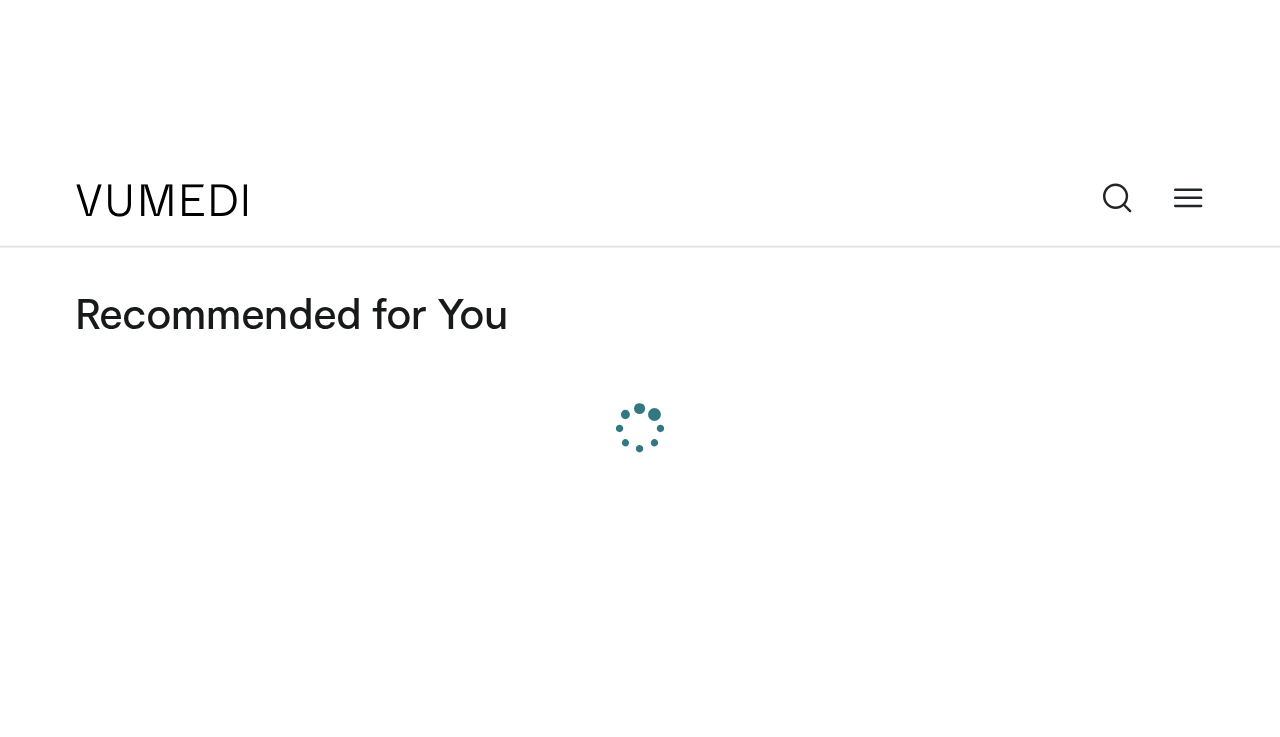 scroll, scrollTop: 0, scrollLeft: 0, axis: both 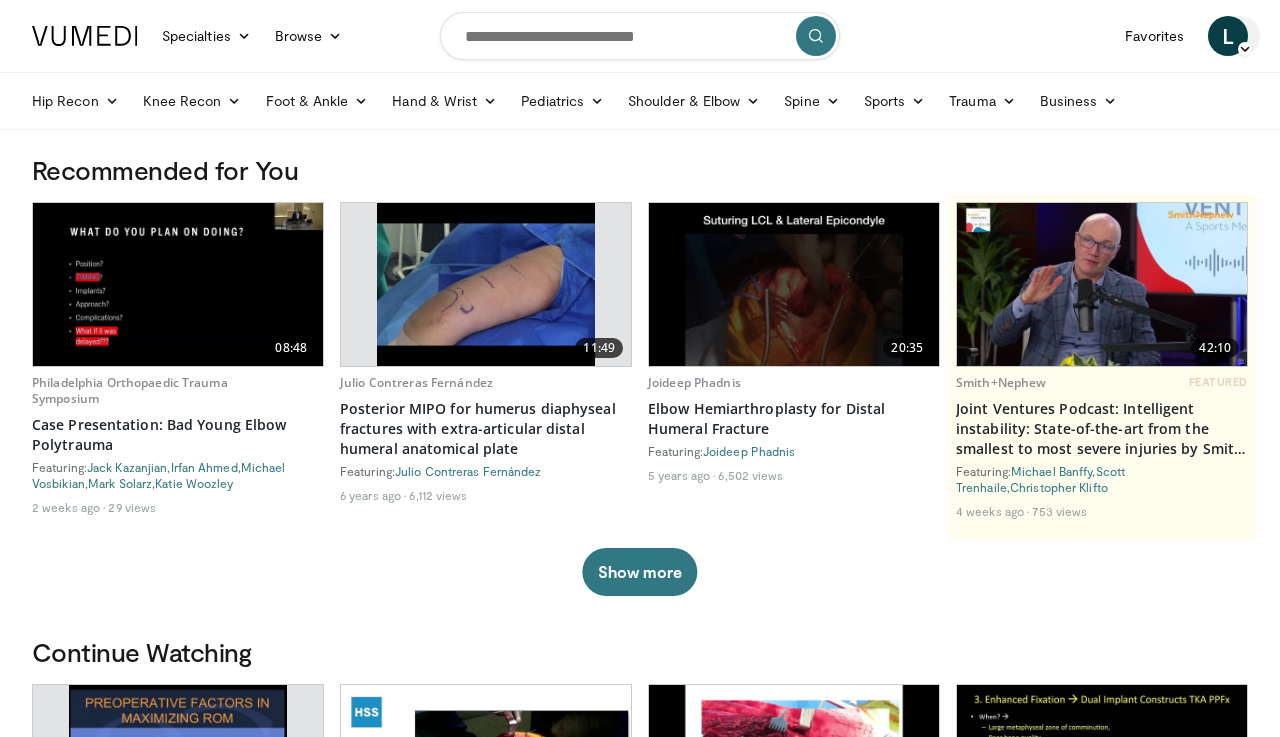 click on "L" at bounding box center (1228, 36) 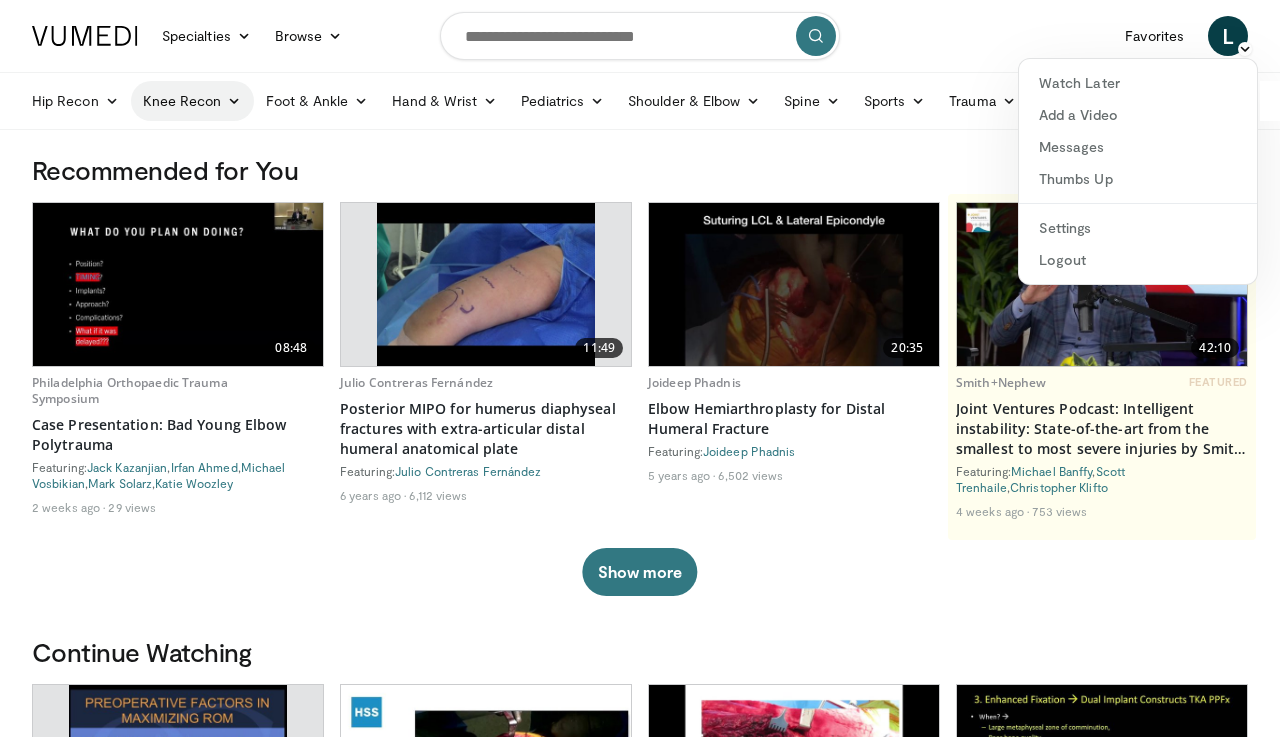 click on "Knee Recon" at bounding box center [192, 101] 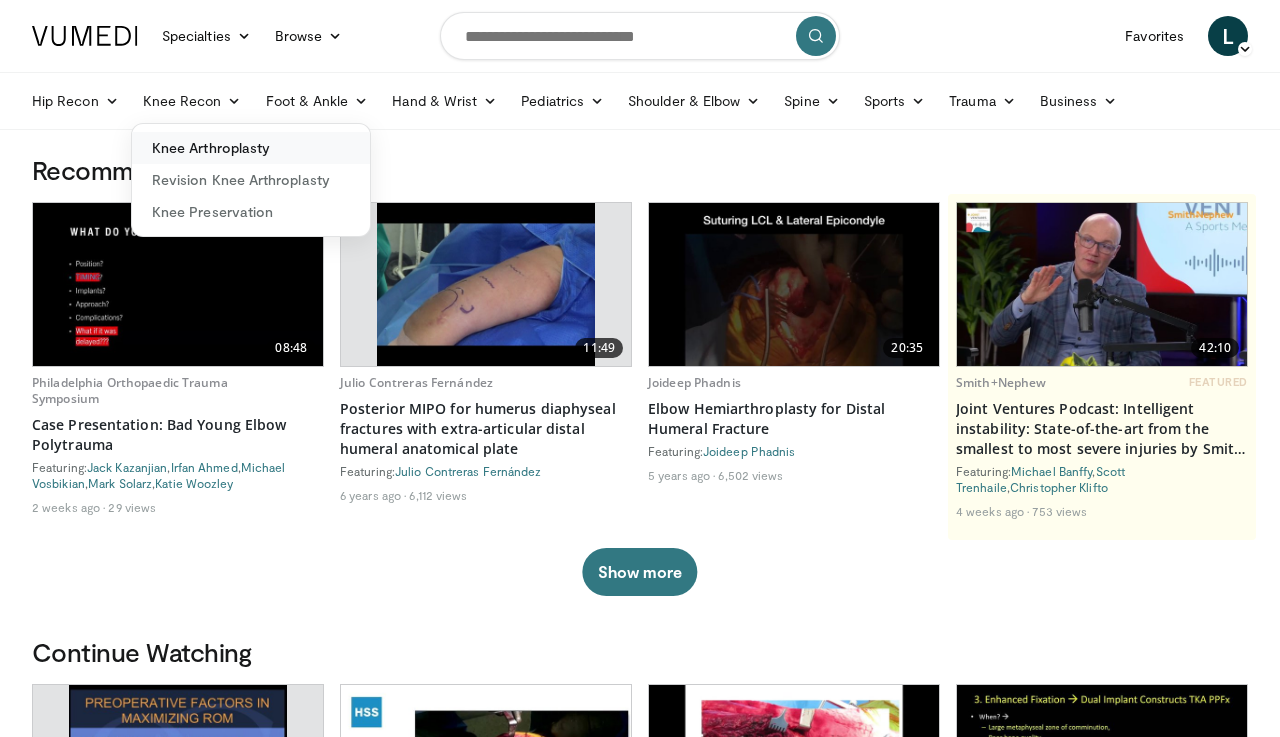 click on "Knee Arthroplasty" at bounding box center (251, 148) 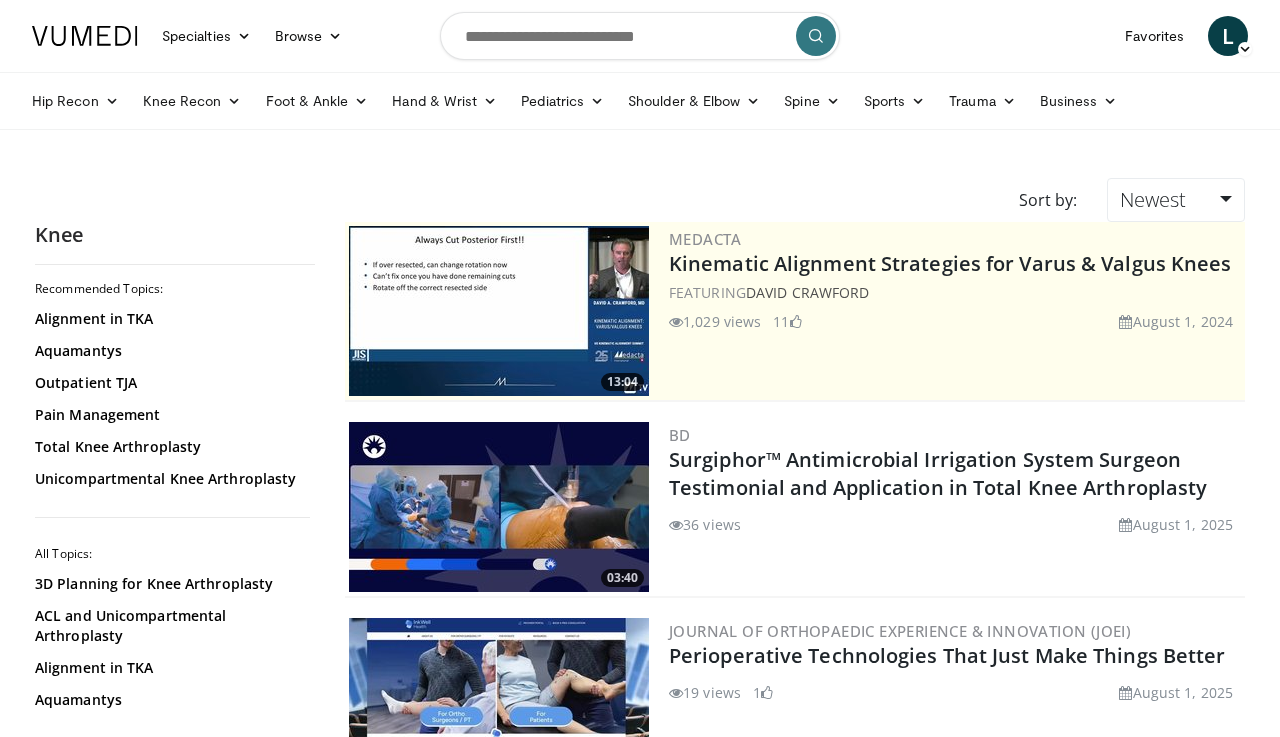 scroll, scrollTop: 0, scrollLeft: 0, axis: both 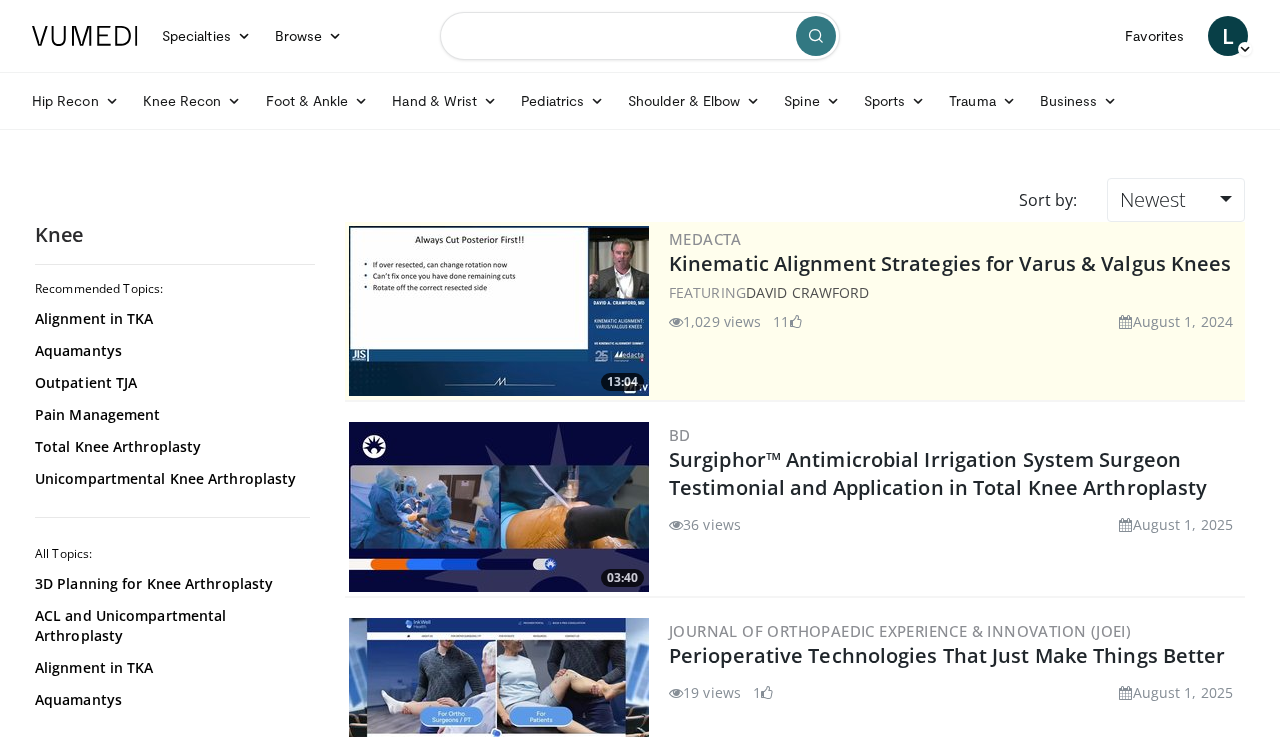 click at bounding box center (640, 36) 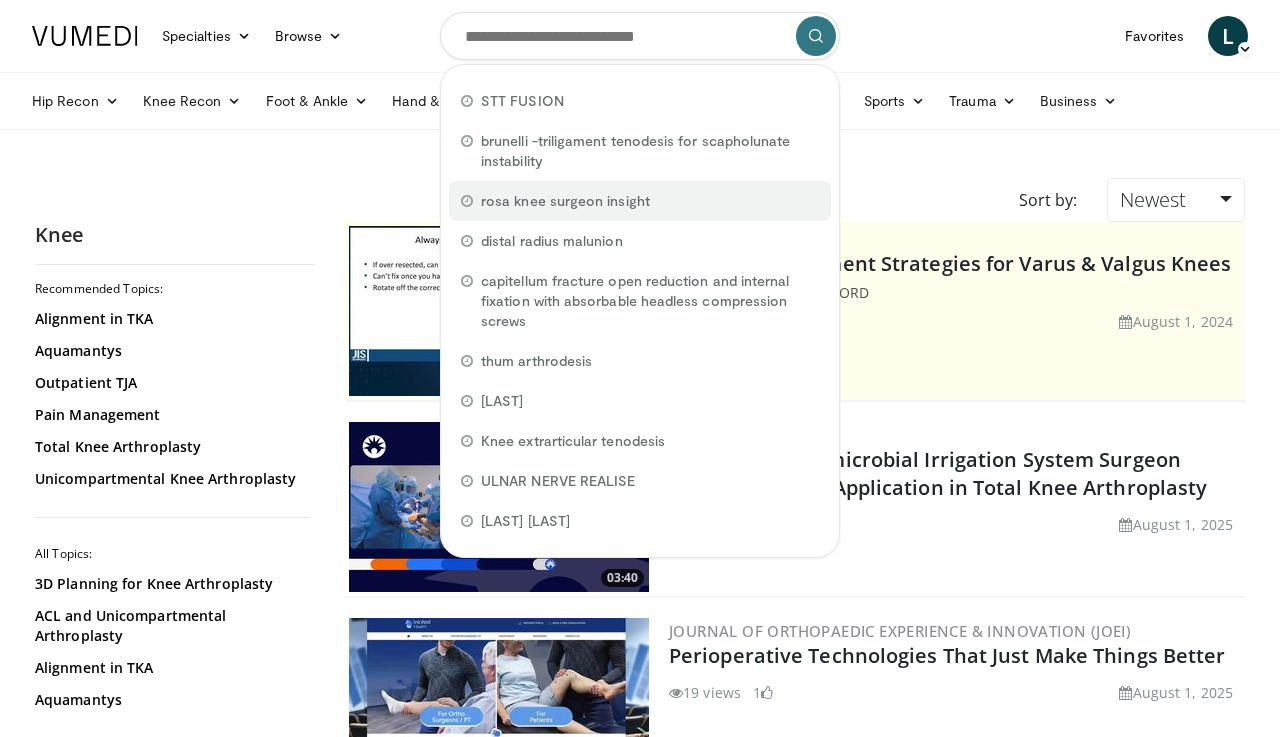 click on "rosa knee surgeon insight" at bounding box center (565, 201) 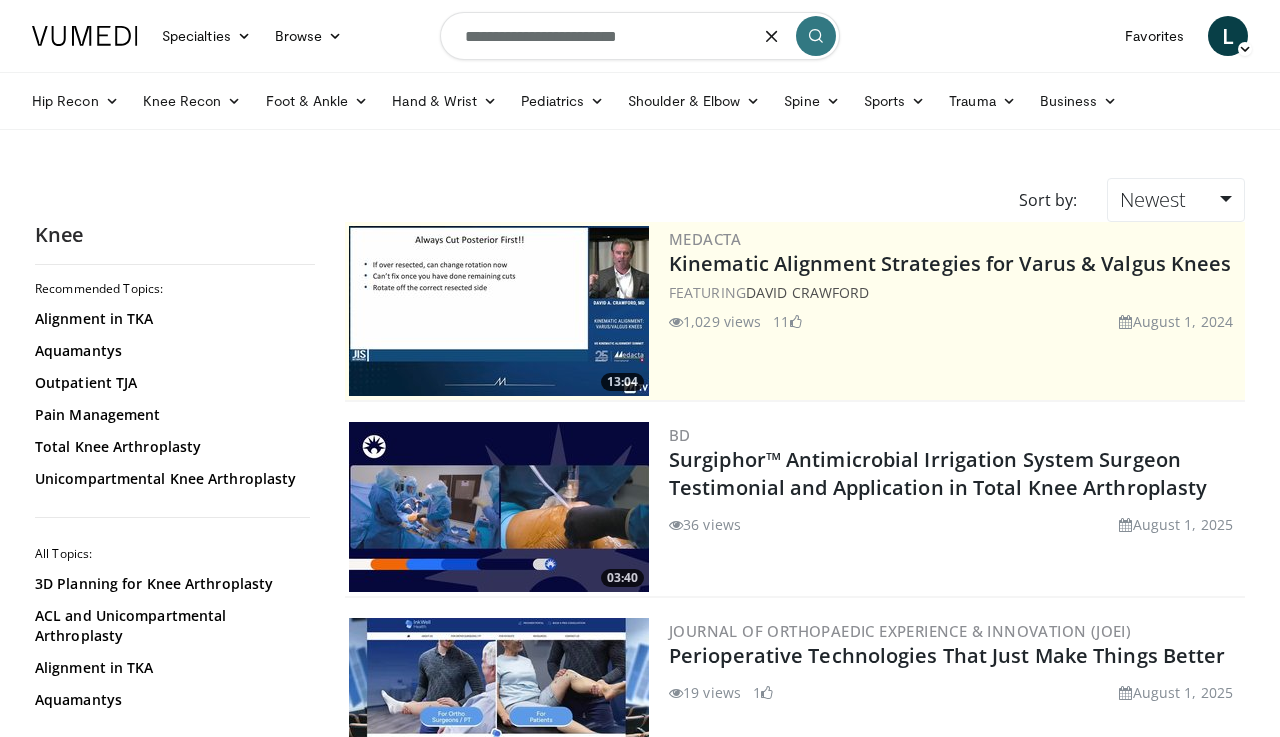 click on "**********" at bounding box center (640, 36) 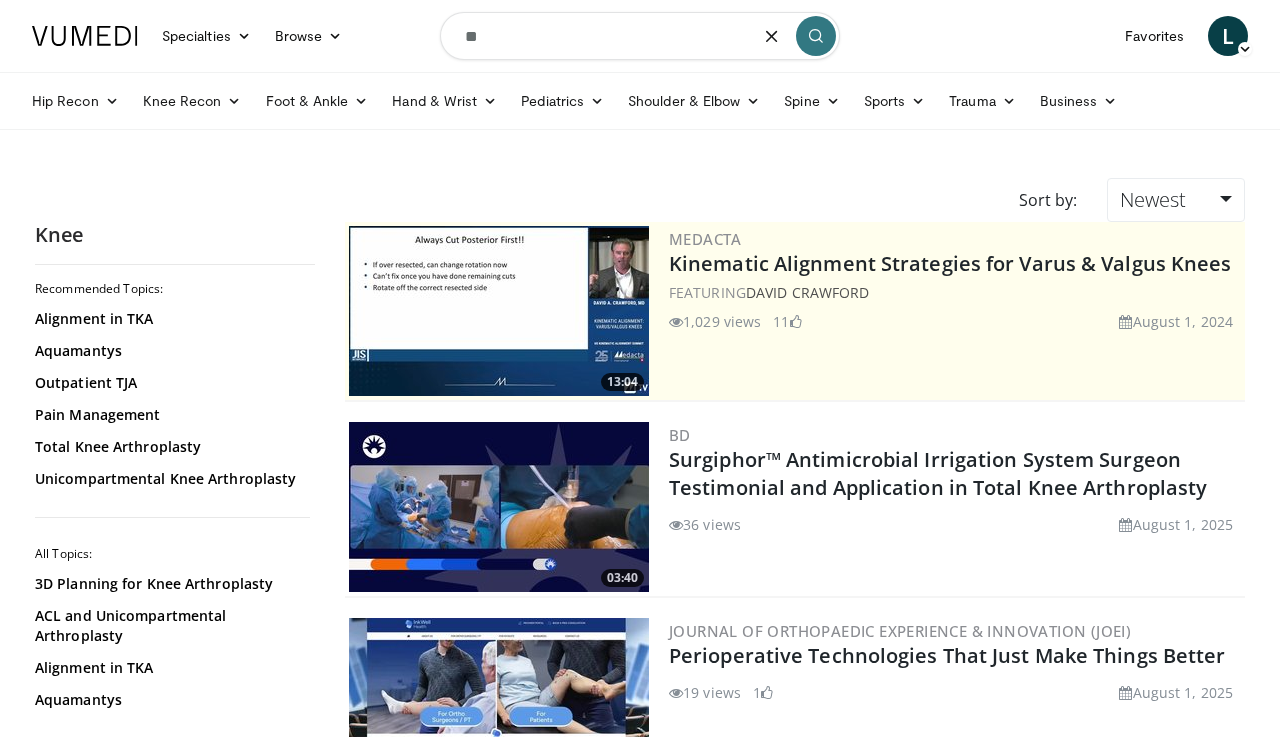 type on "*" 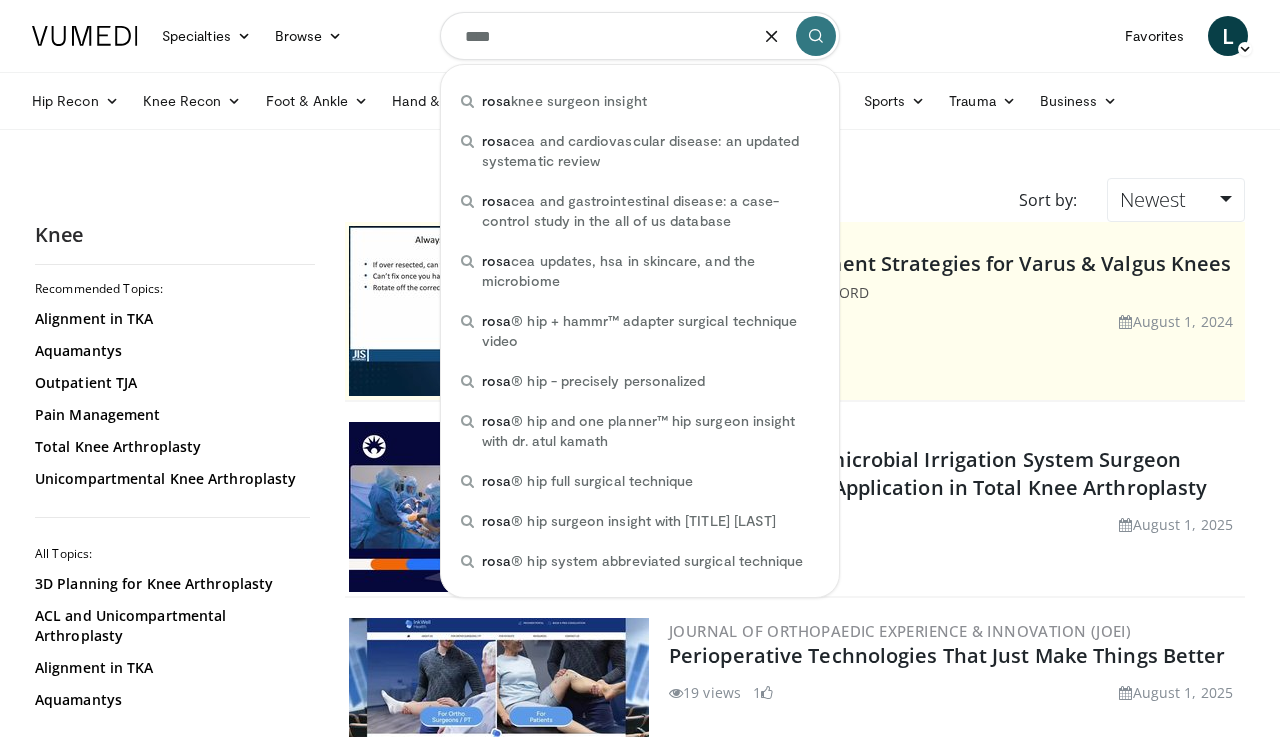 type on "****" 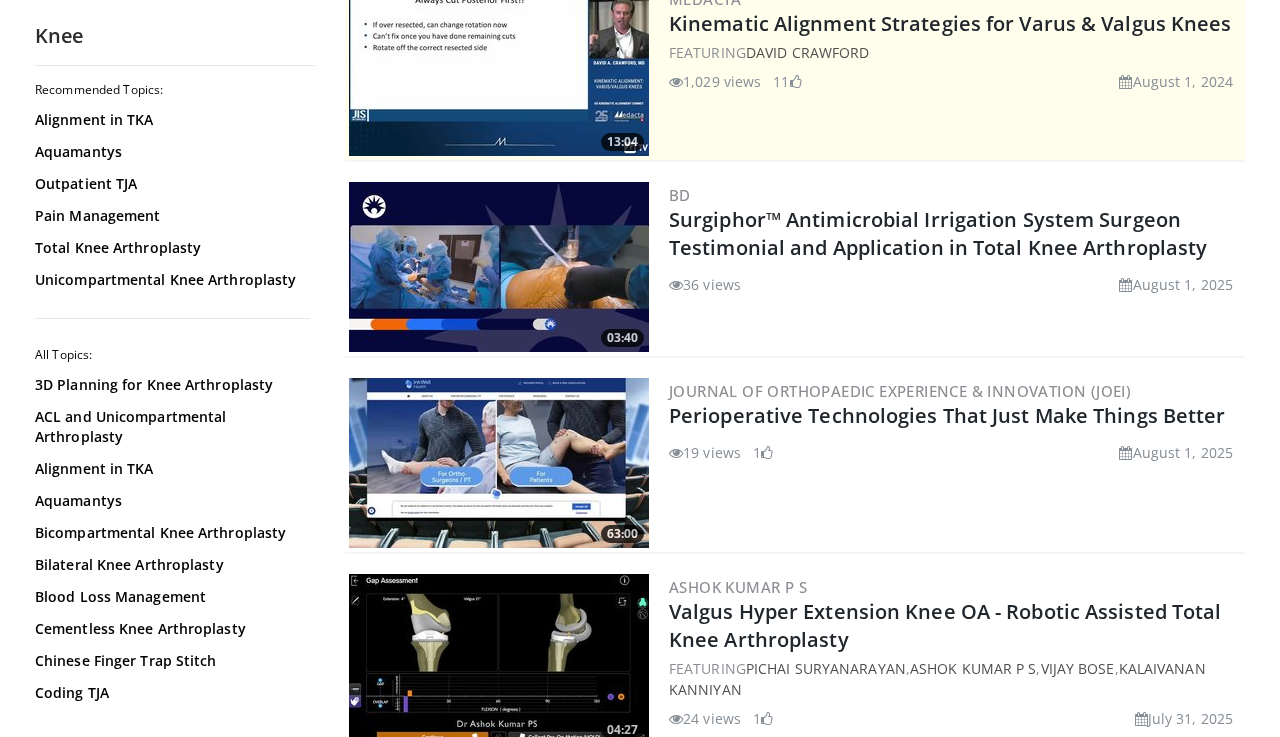 scroll, scrollTop: 280, scrollLeft: 0, axis: vertical 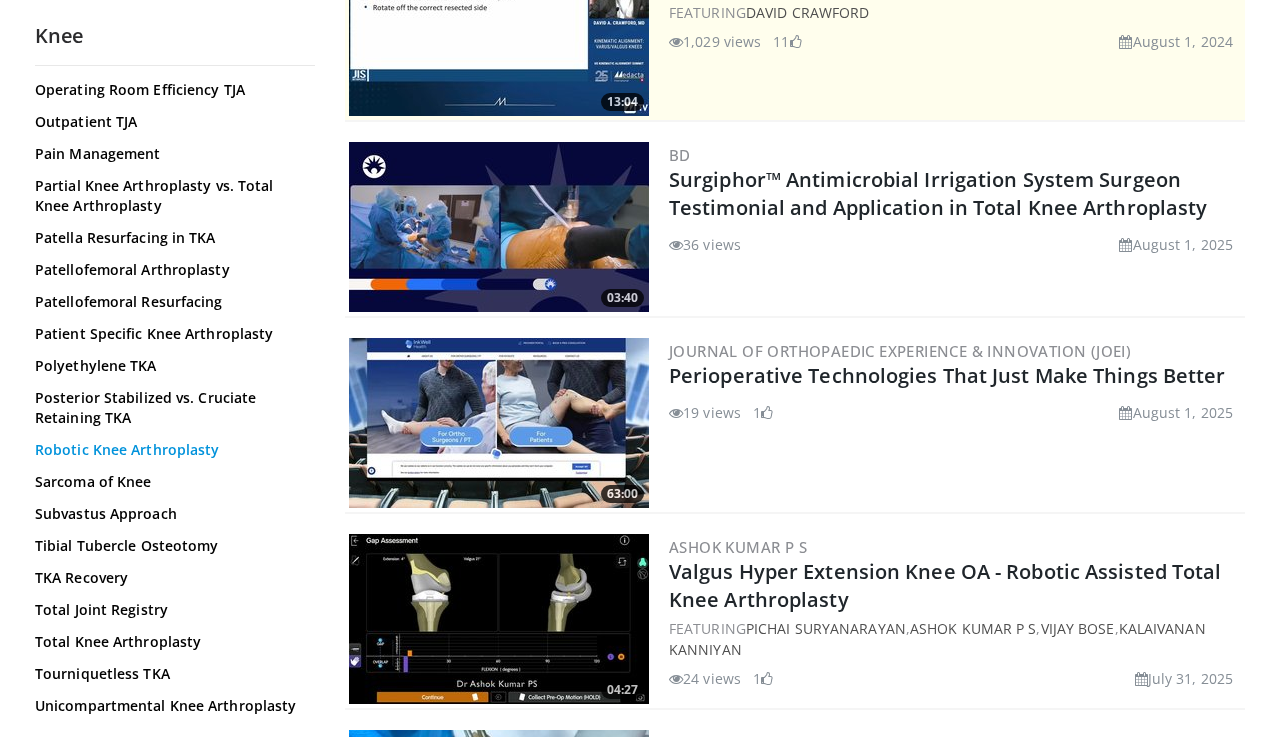 click on "Robotic Knee Arthroplasty" at bounding box center (170, 450) 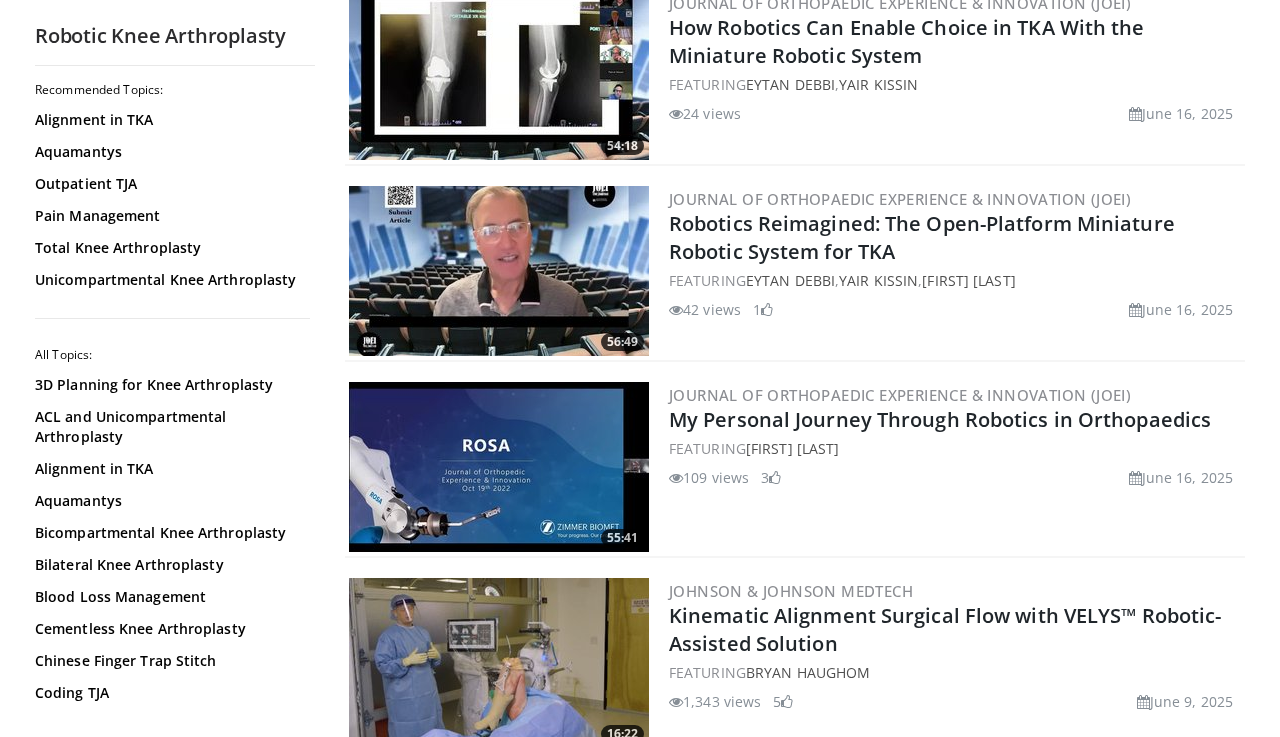 scroll, scrollTop: 2040, scrollLeft: 0, axis: vertical 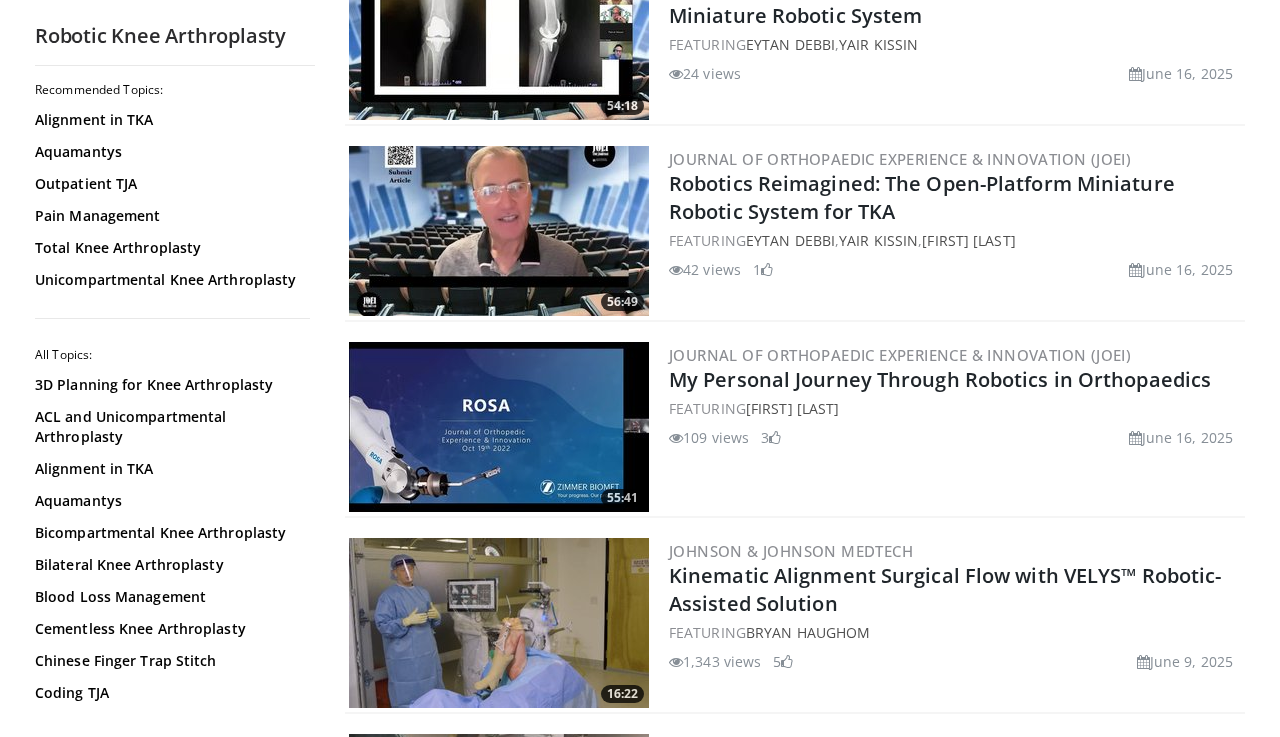 click at bounding box center (499, 427) 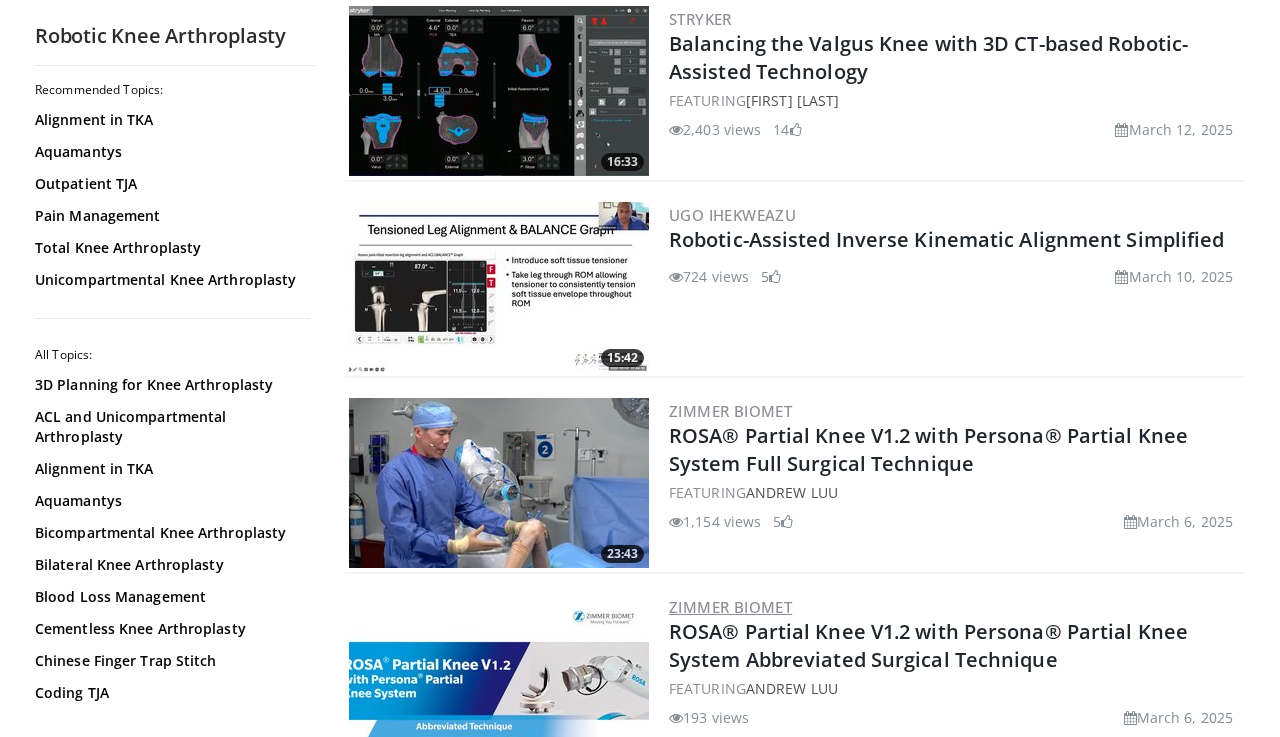 scroll, scrollTop: 4180, scrollLeft: 0, axis: vertical 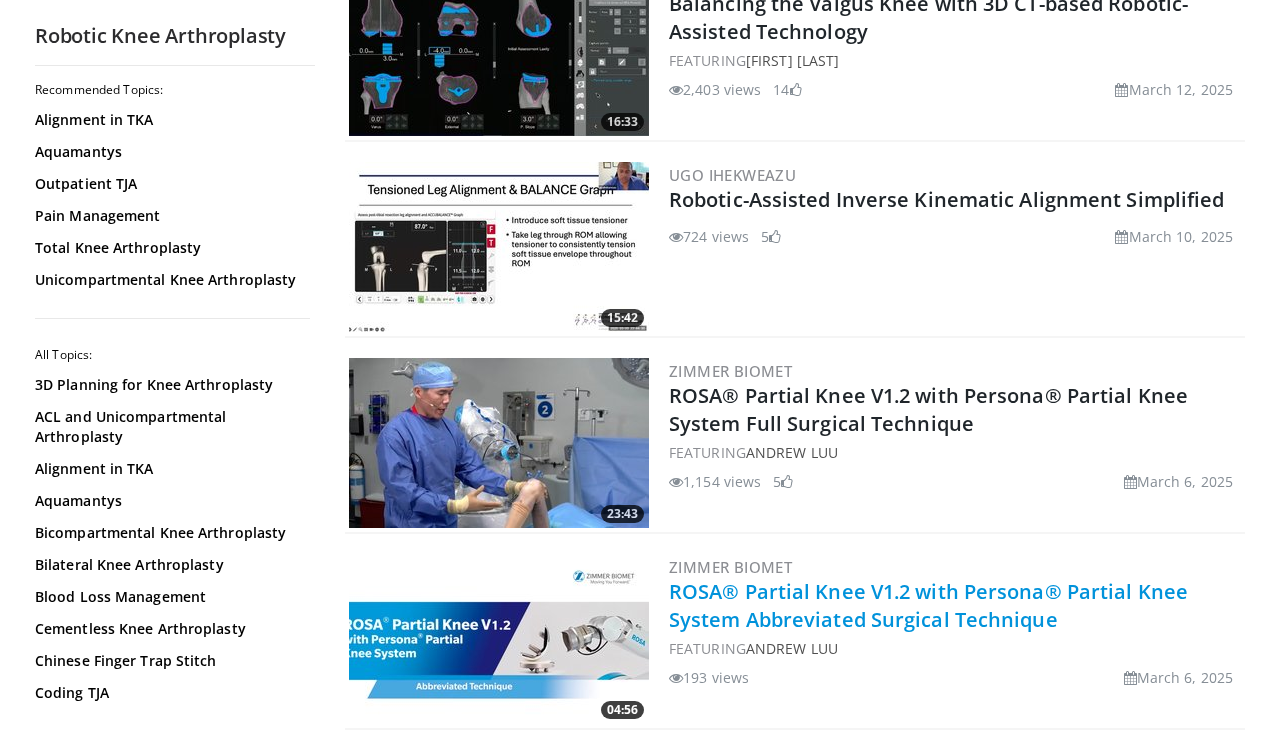click on "ROSA® Partial Knee V1.2 with Persona® Partial Knee System Abbreviated Surgical Technique" at bounding box center (928, 605) 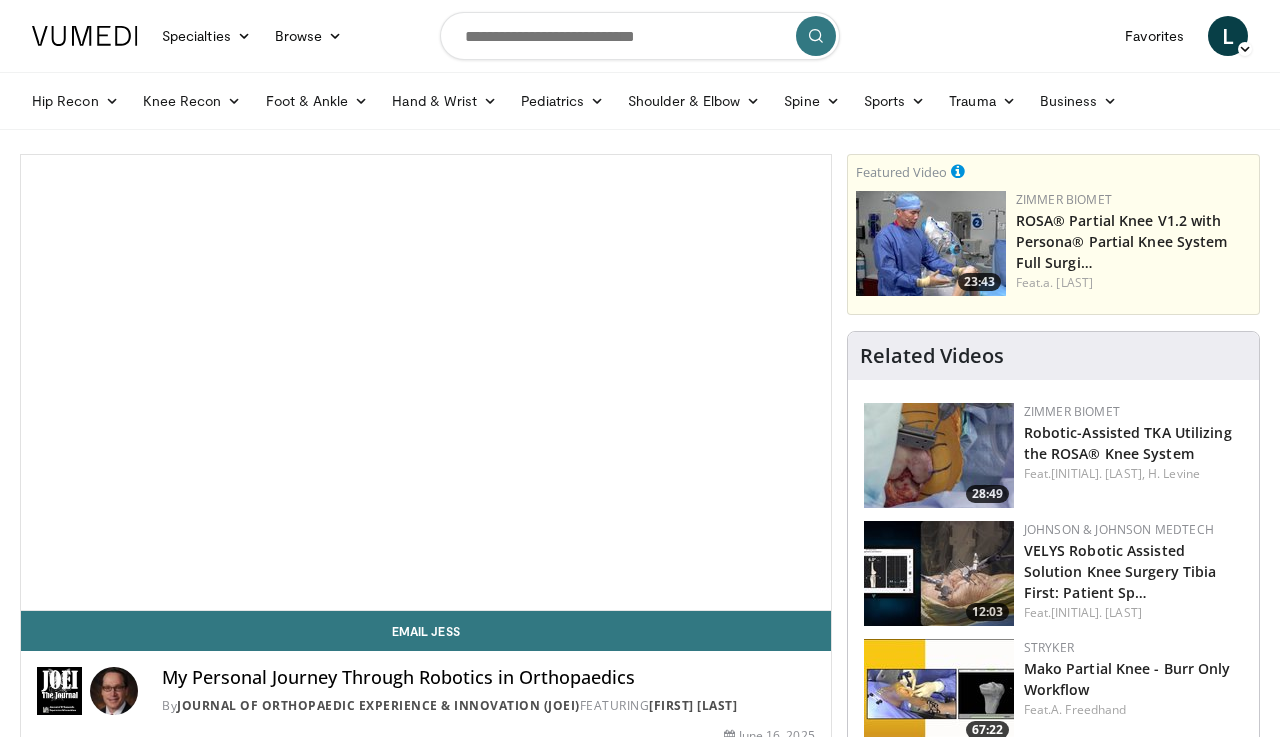 scroll, scrollTop: 0, scrollLeft: 0, axis: both 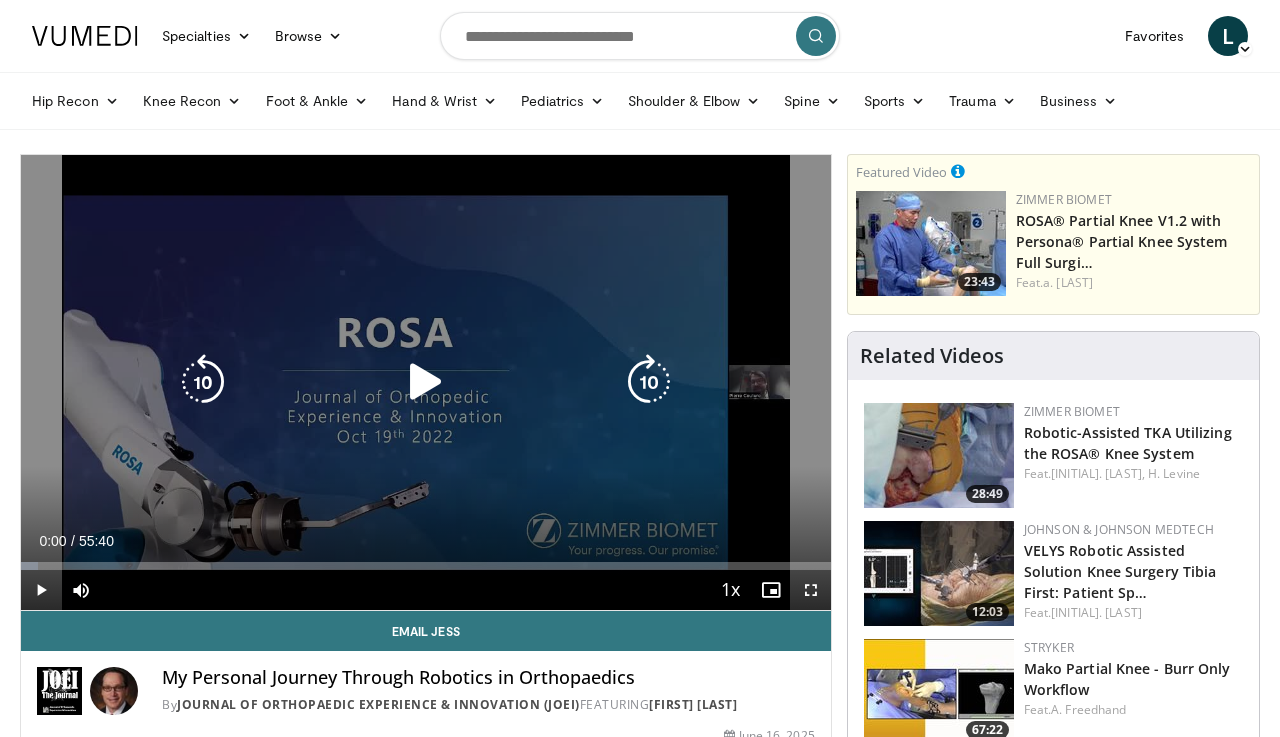 click at bounding box center (426, 382) 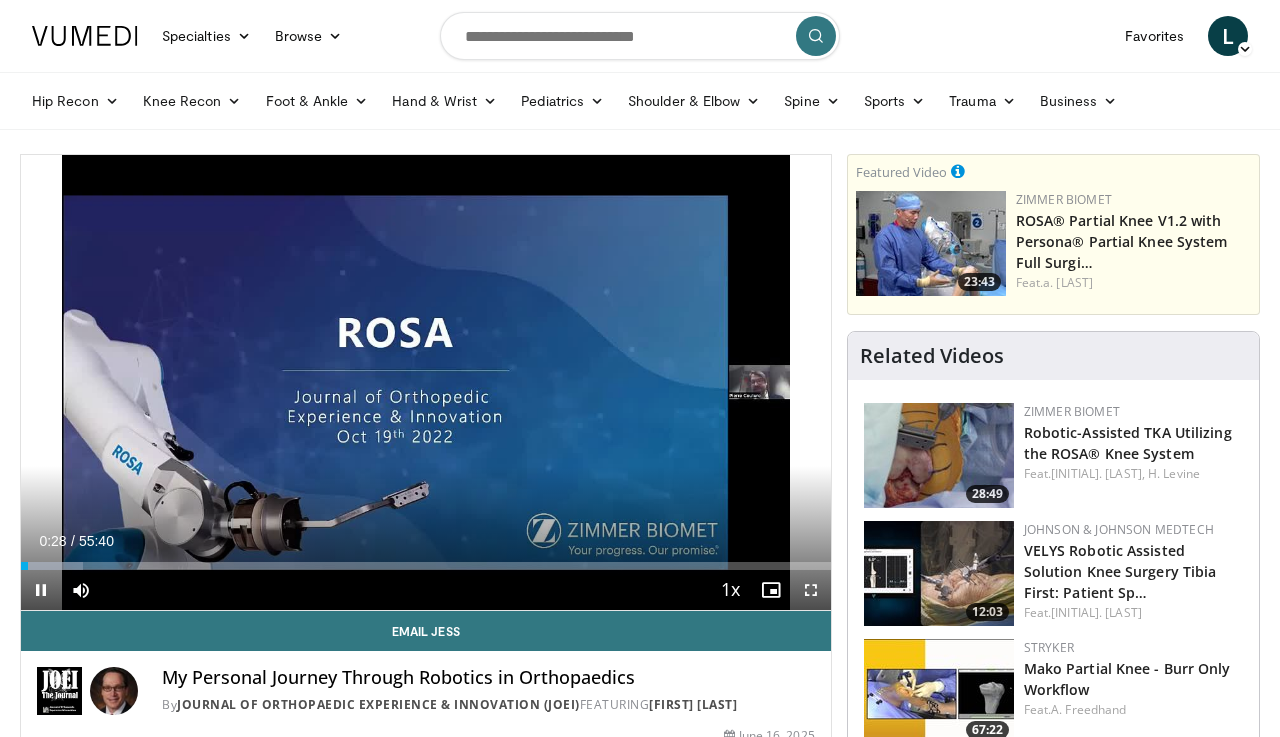 click at bounding box center (811, 590) 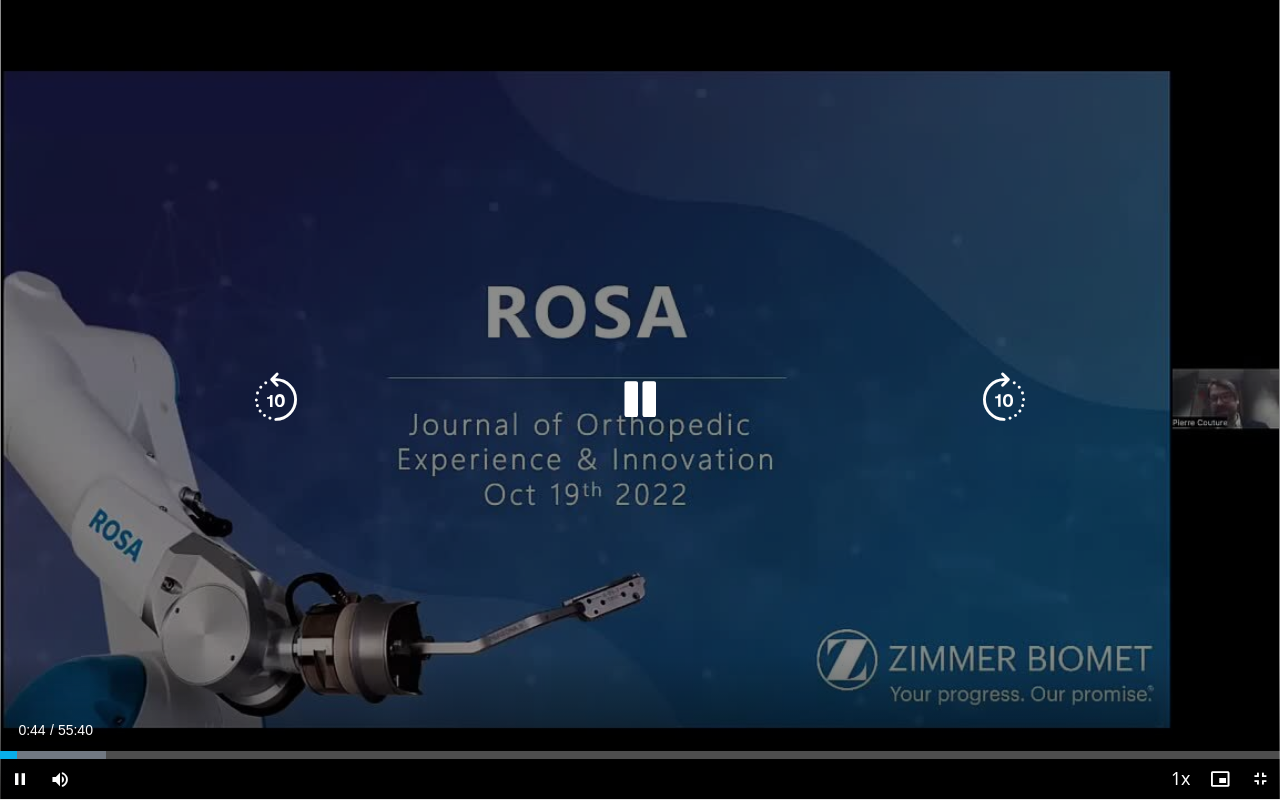 click at bounding box center [1004, 400] 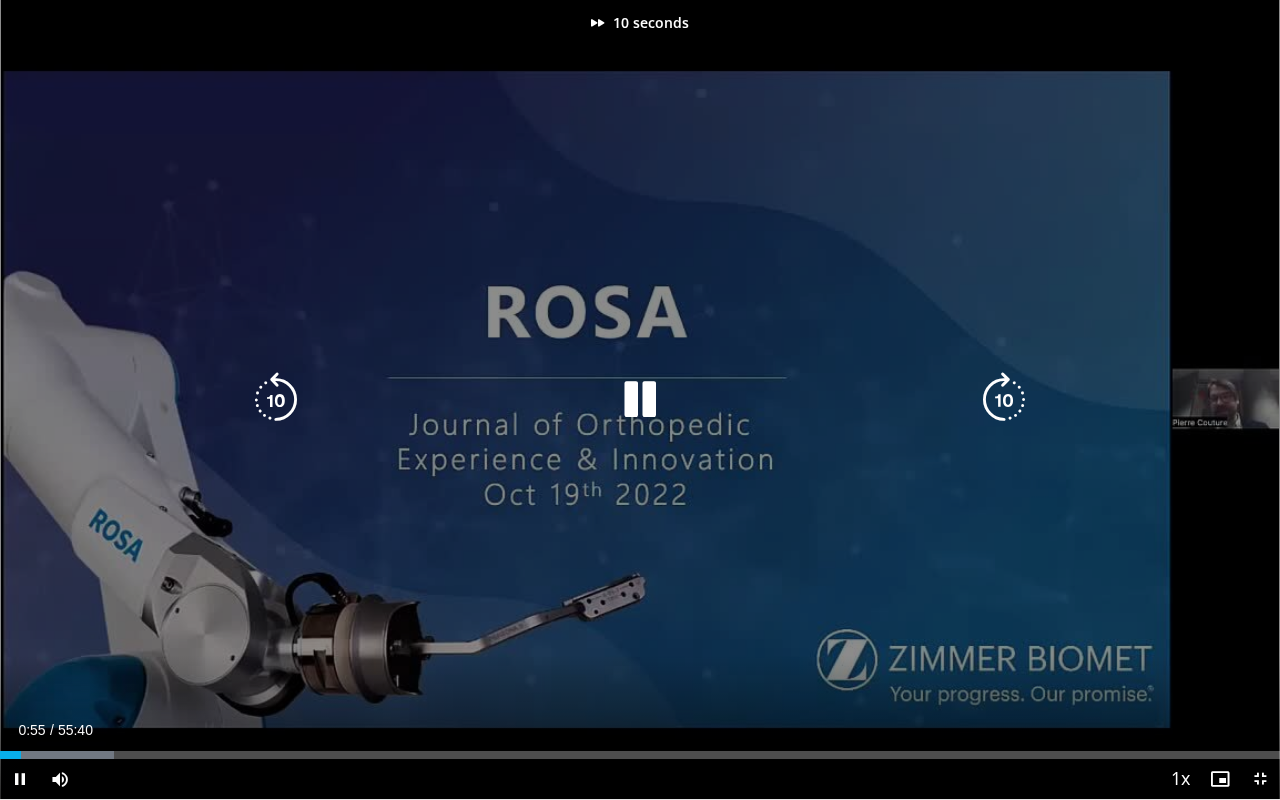 click at bounding box center [1004, 400] 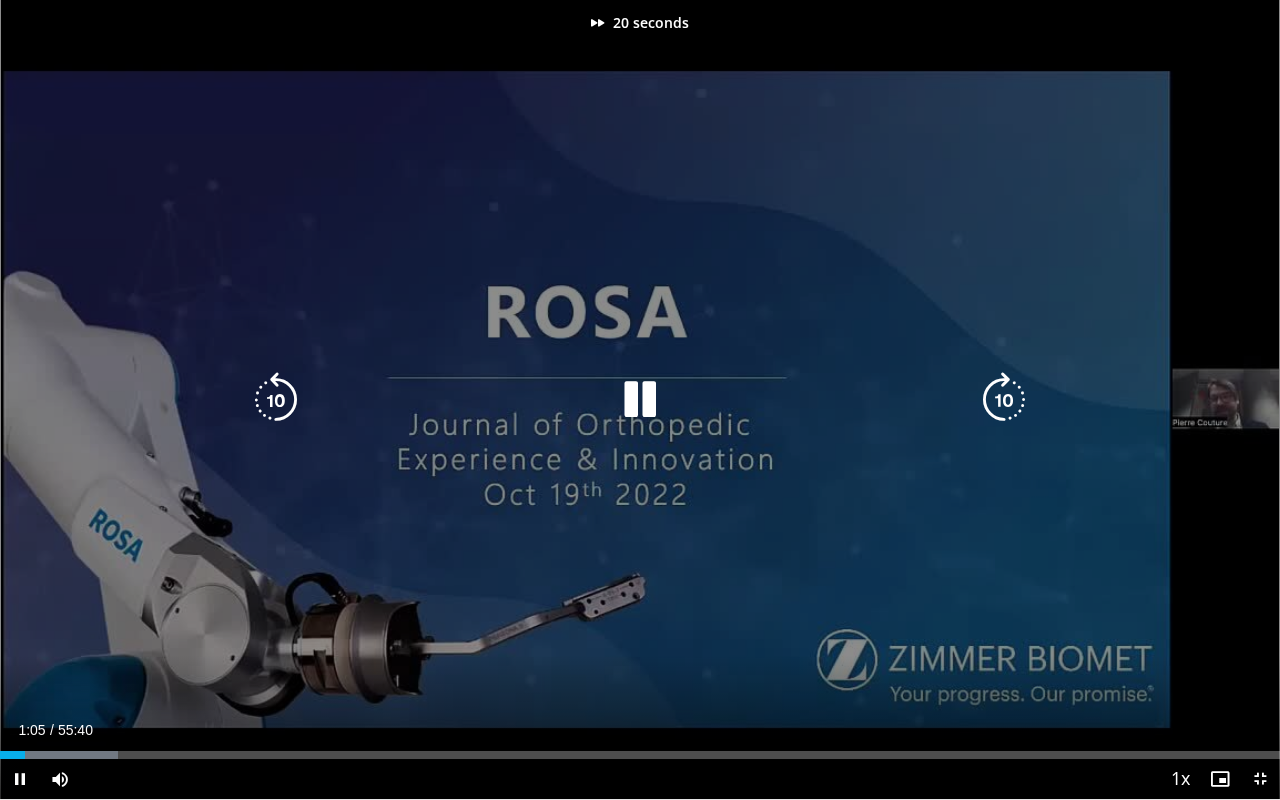 click at bounding box center [1004, 400] 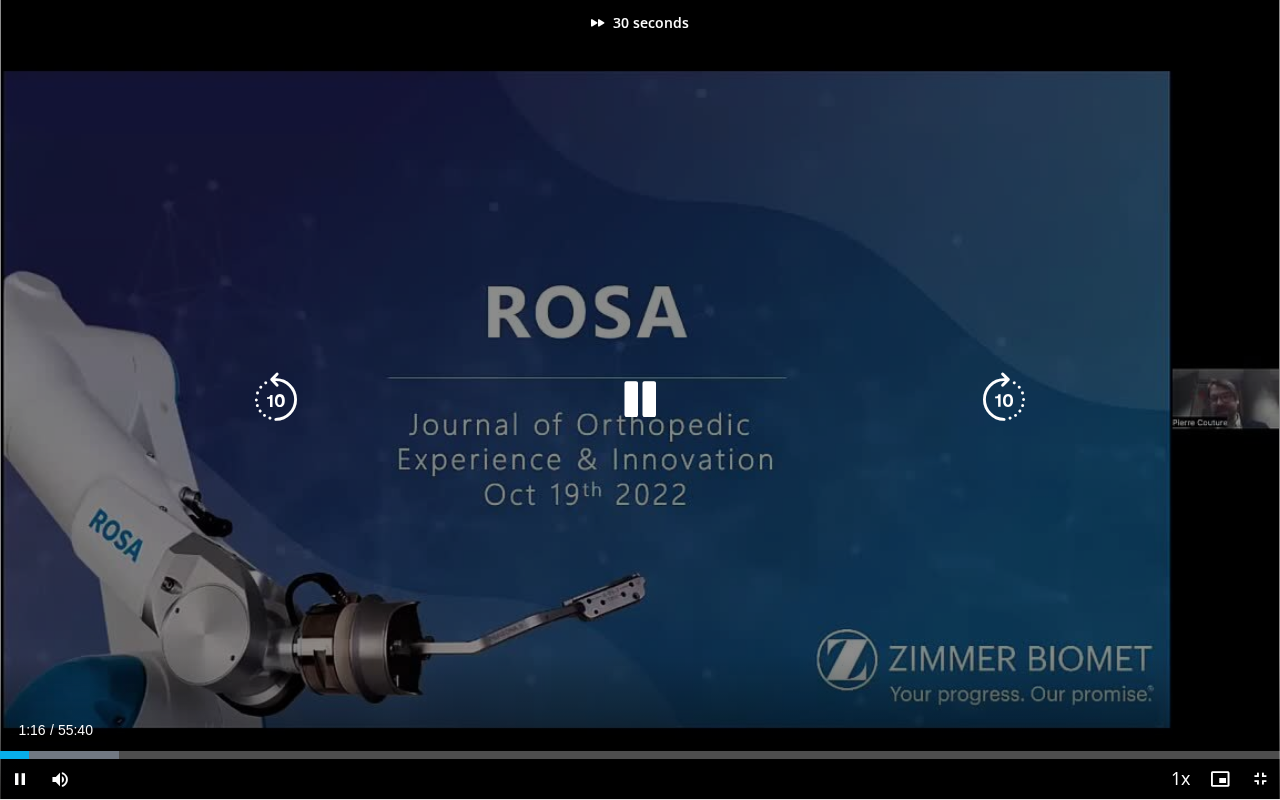 click at bounding box center [1004, 400] 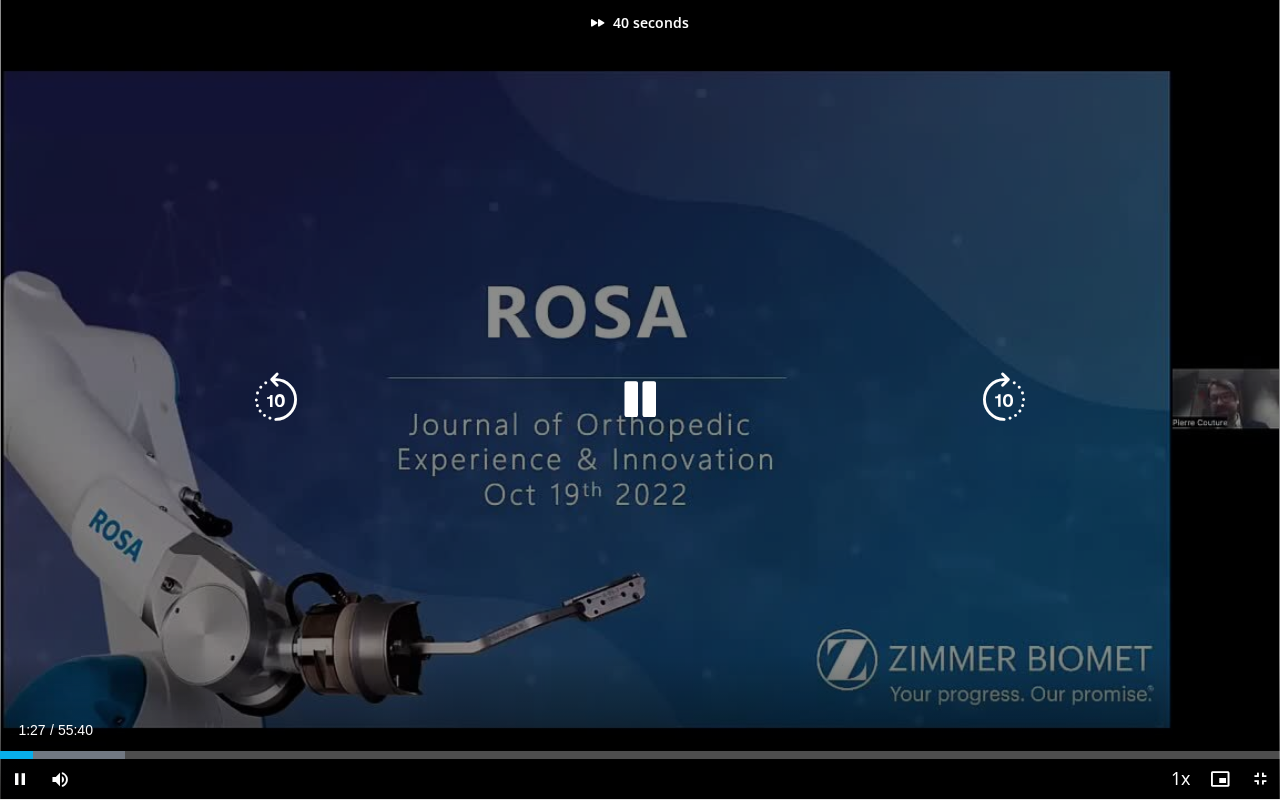 click at bounding box center [1004, 400] 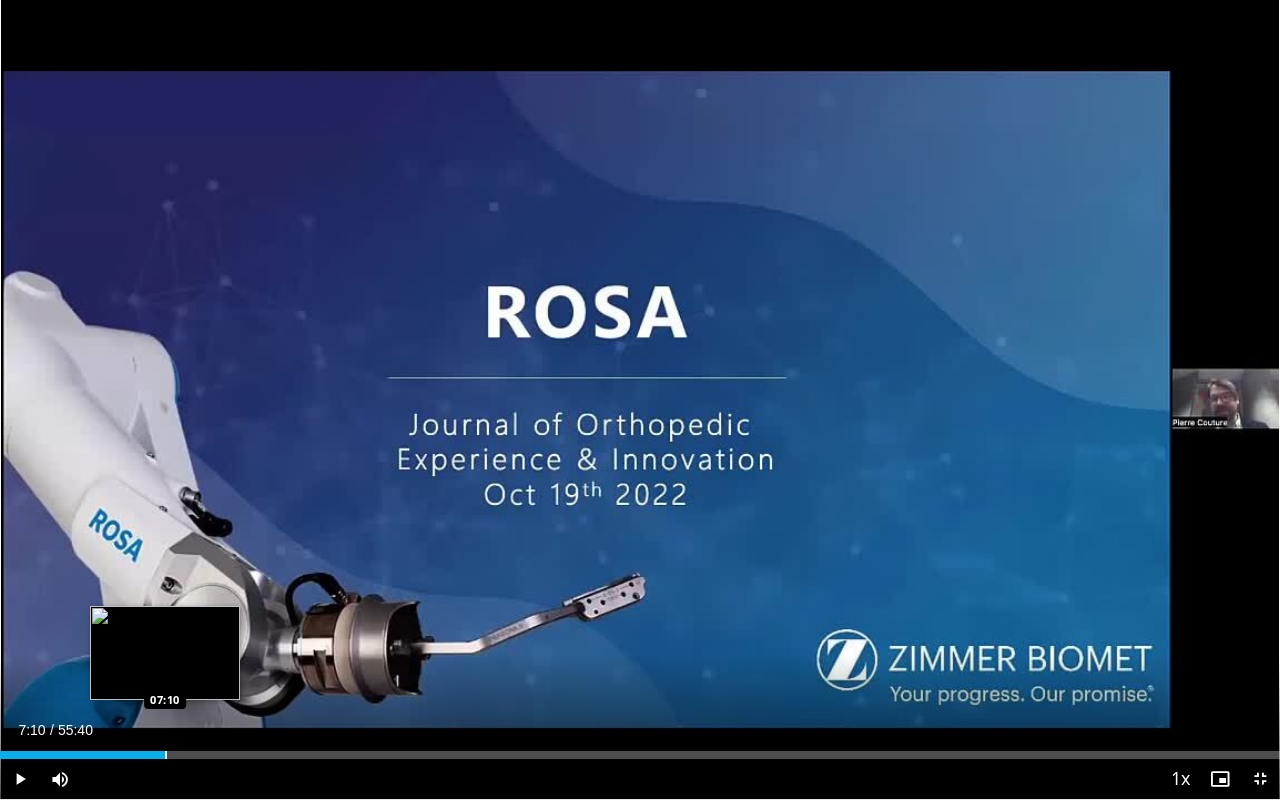 click at bounding box center (166, 755) 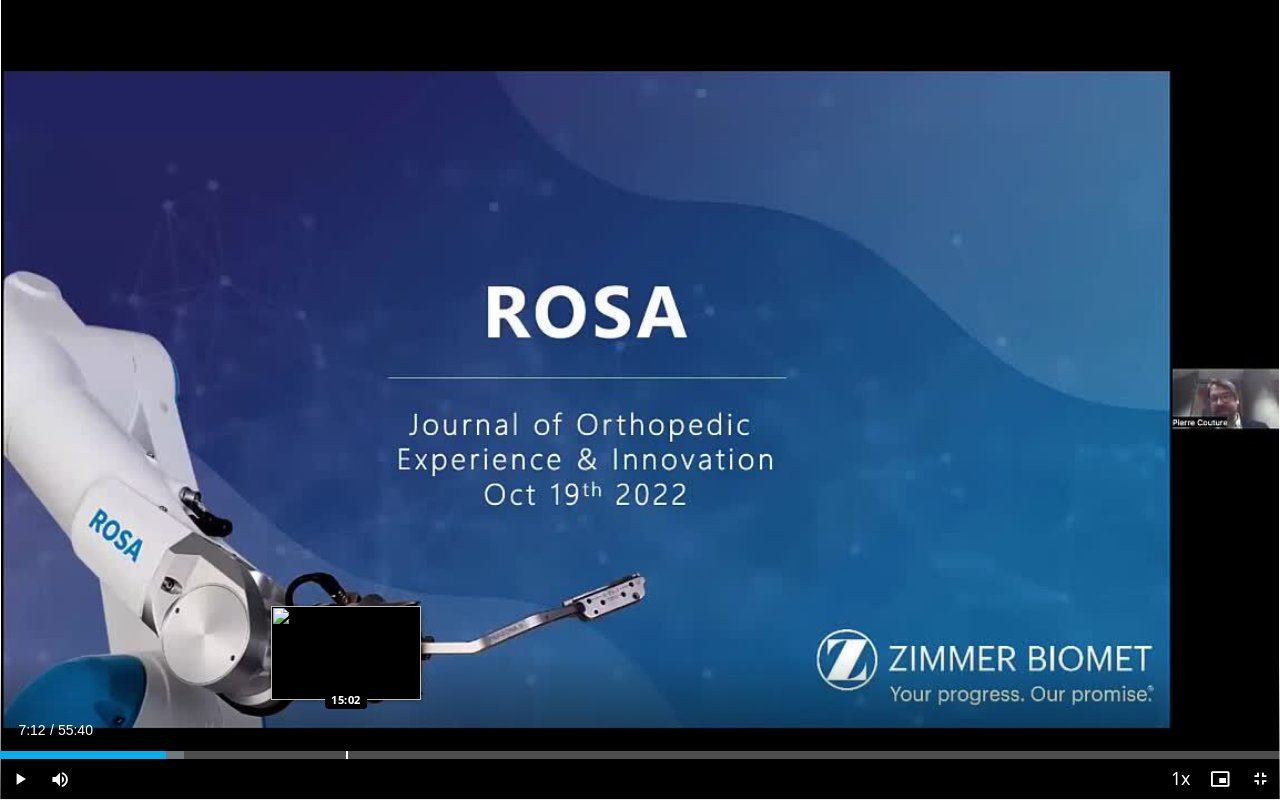 click at bounding box center [347, 755] 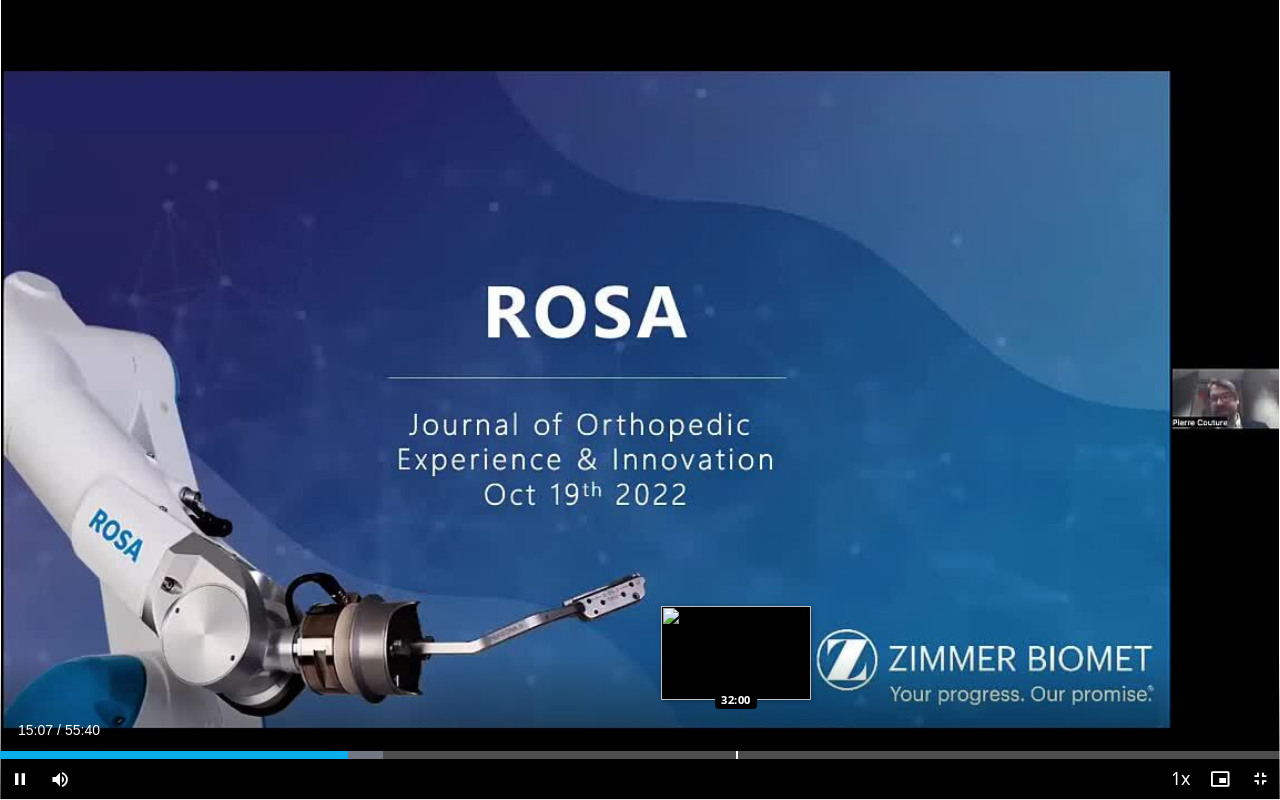 click at bounding box center [737, 755] 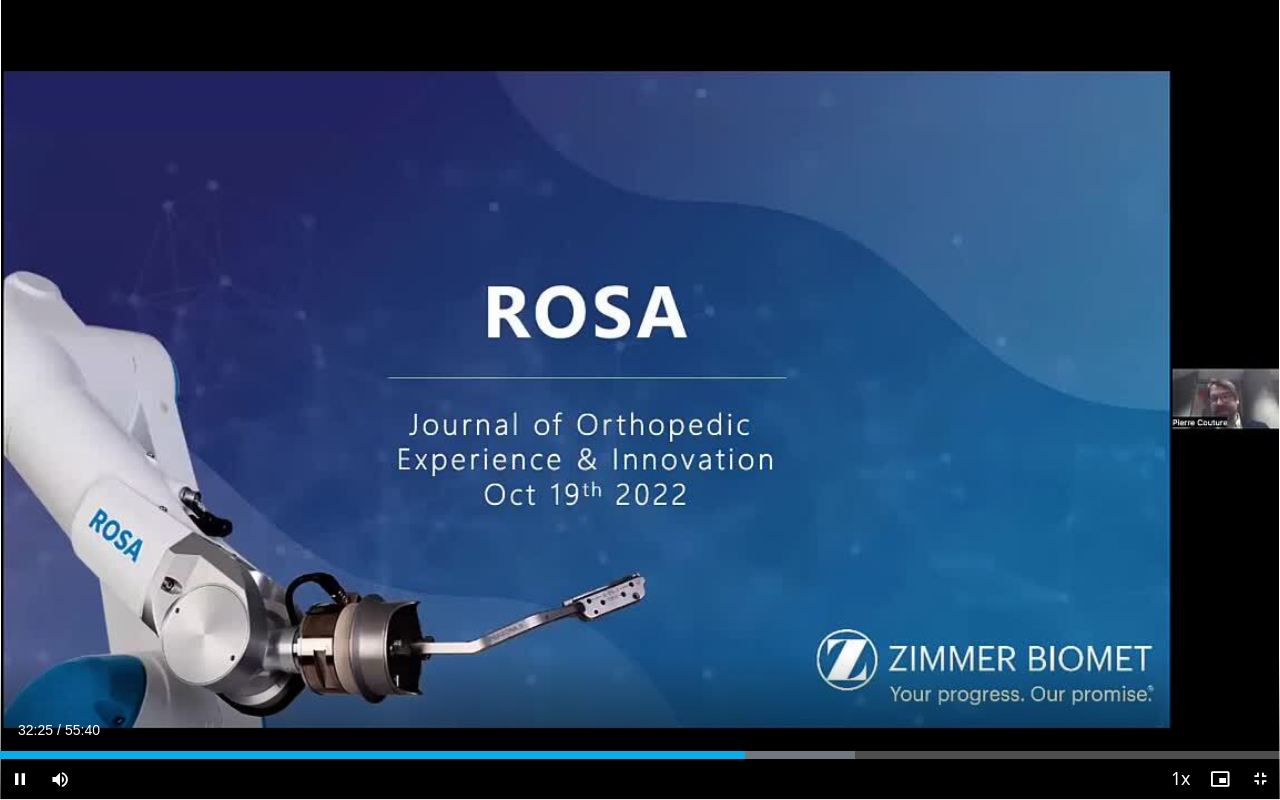 click at bounding box center (20, 779) 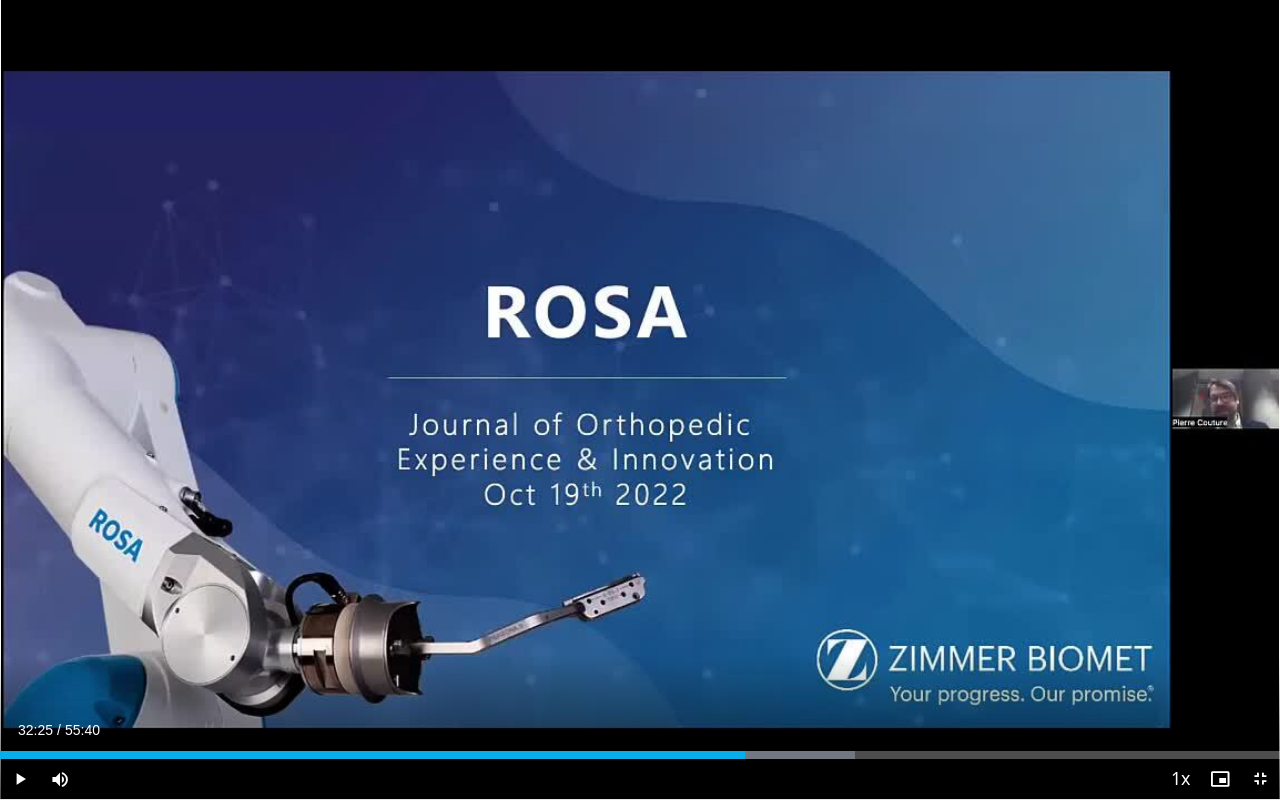 click at bounding box center (20, 779) 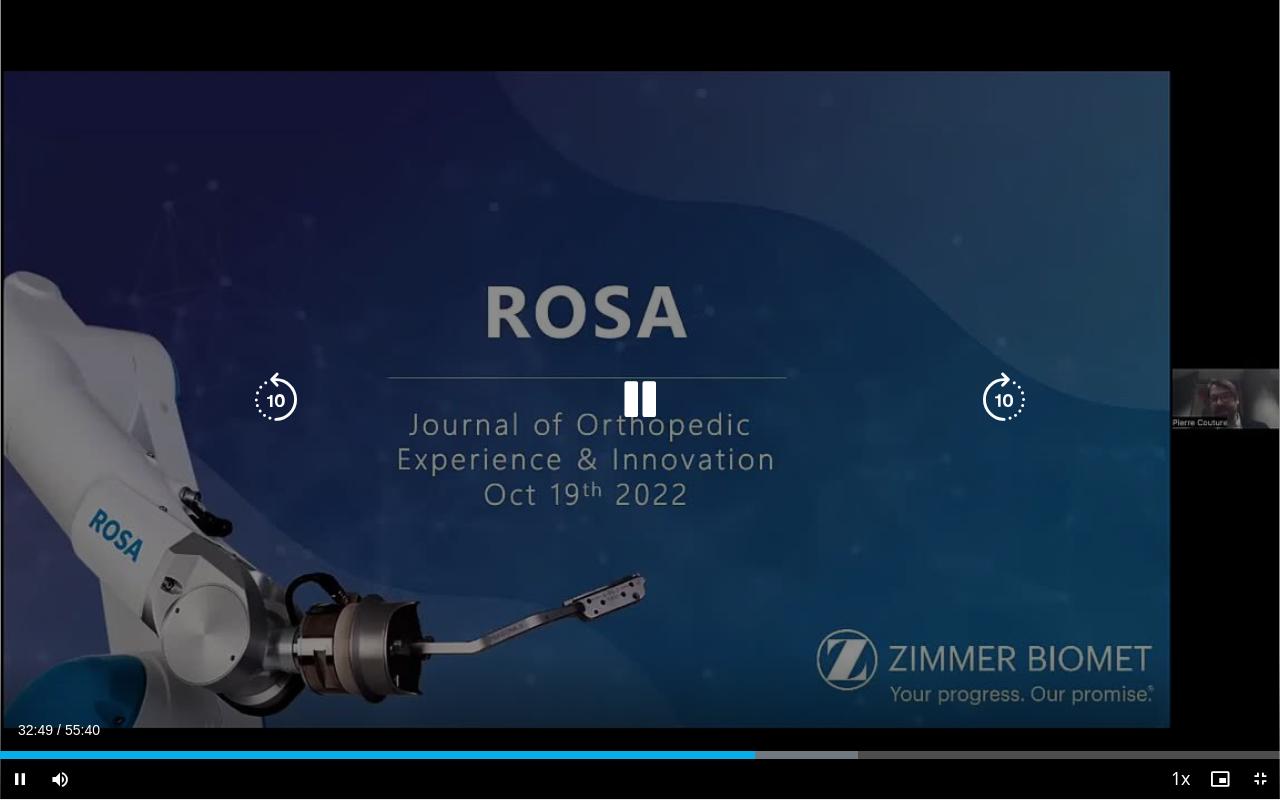 click at bounding box center (640, 400) 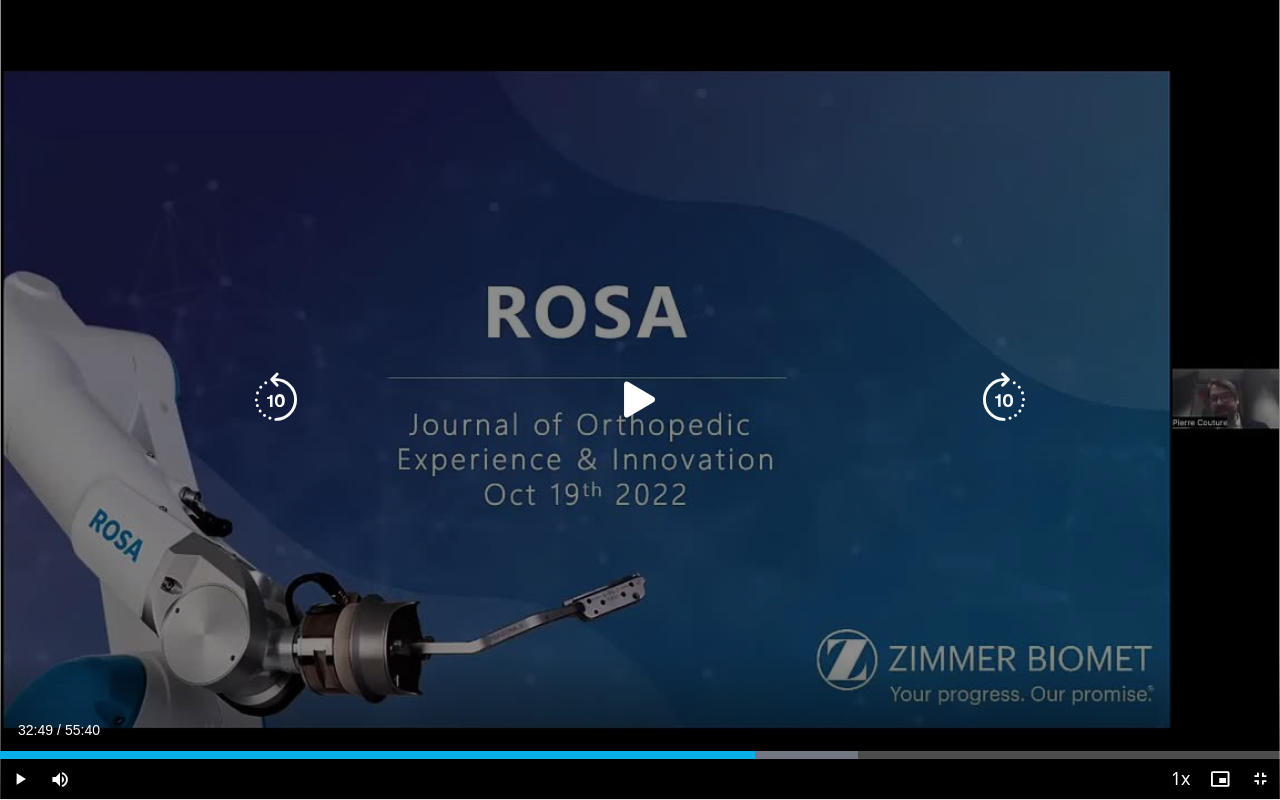 click on "50 seconds
Tap to unmute" at bounding box center (640, 399) 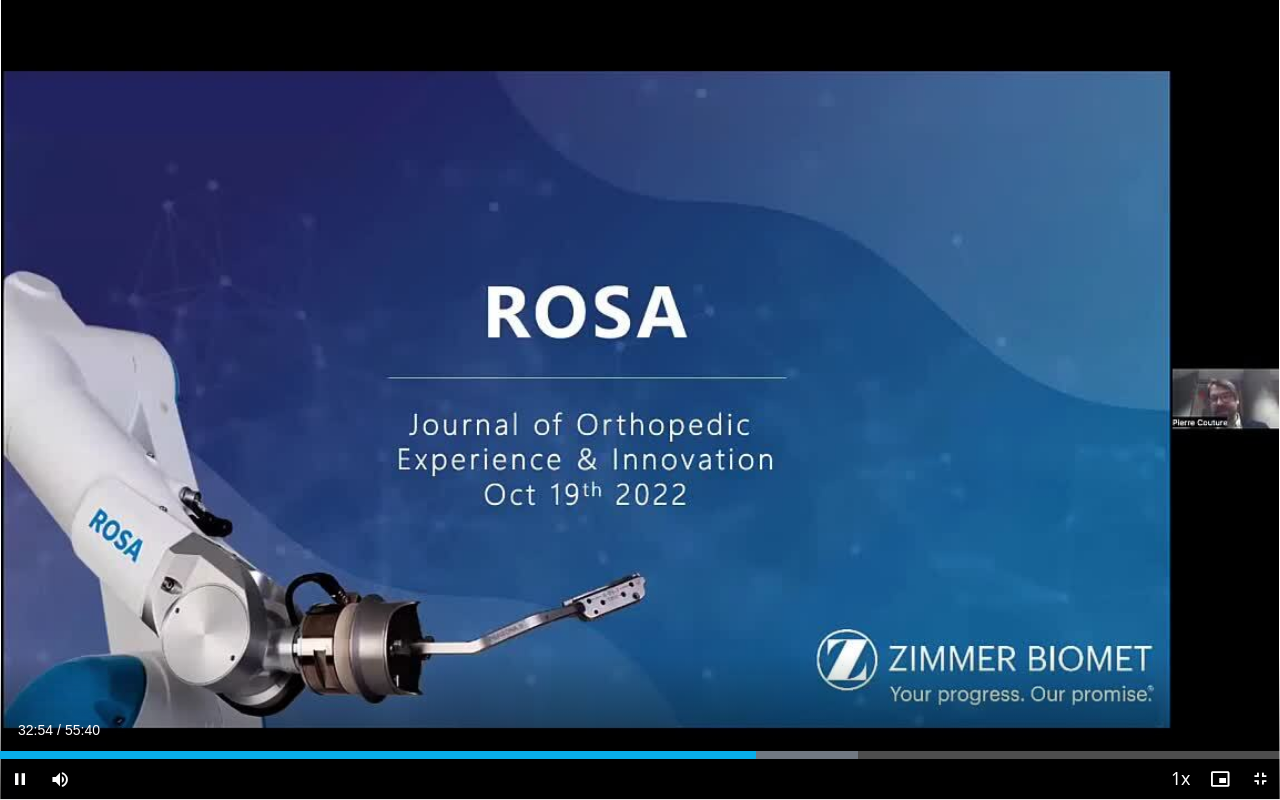 click at bounding box center (20, 779) 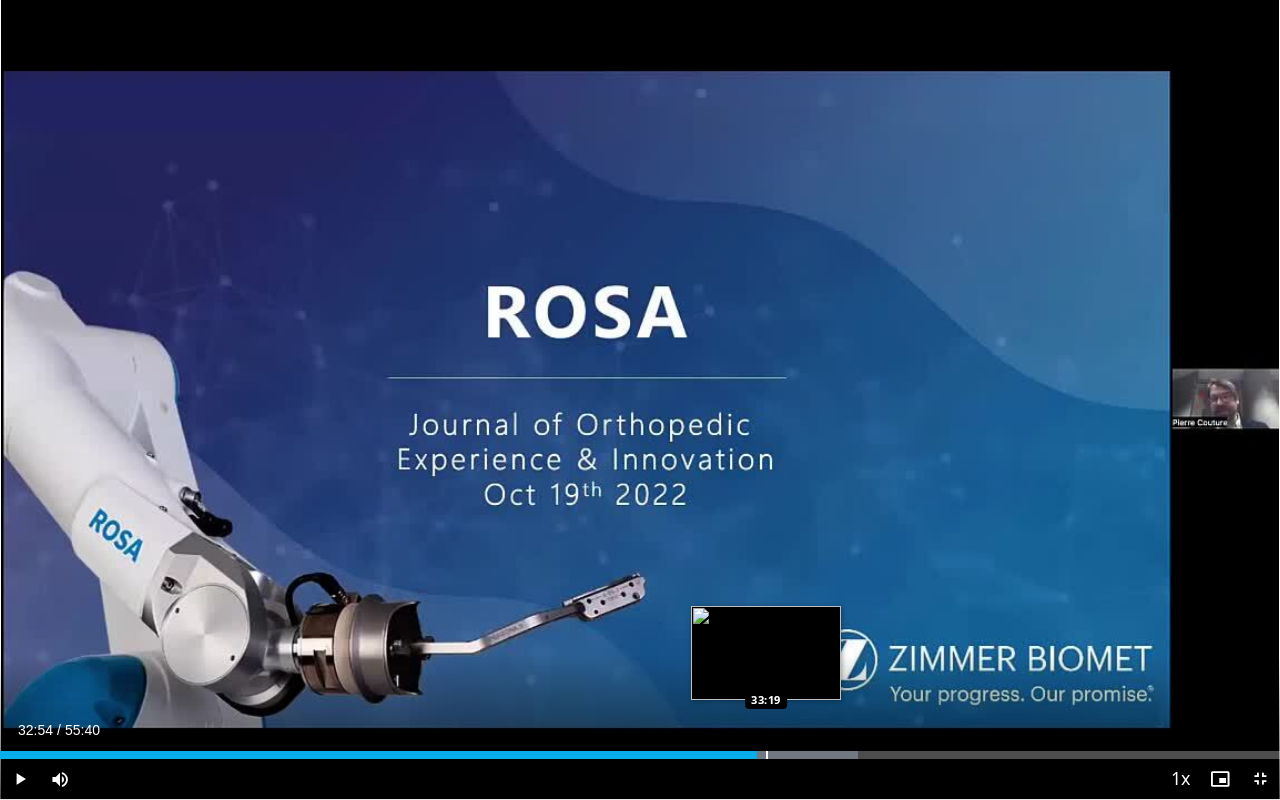 click at bounding box center (767, 755) 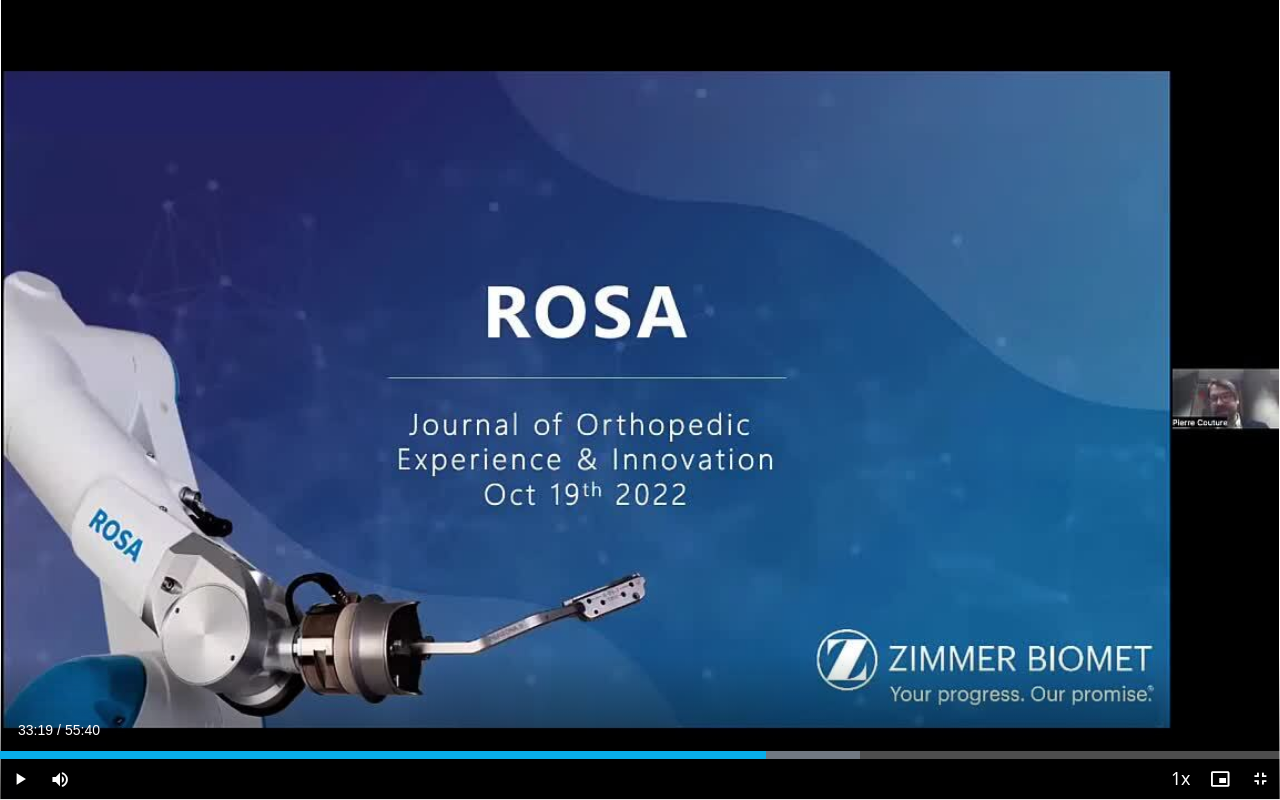 click at bounding box center [20, 779] 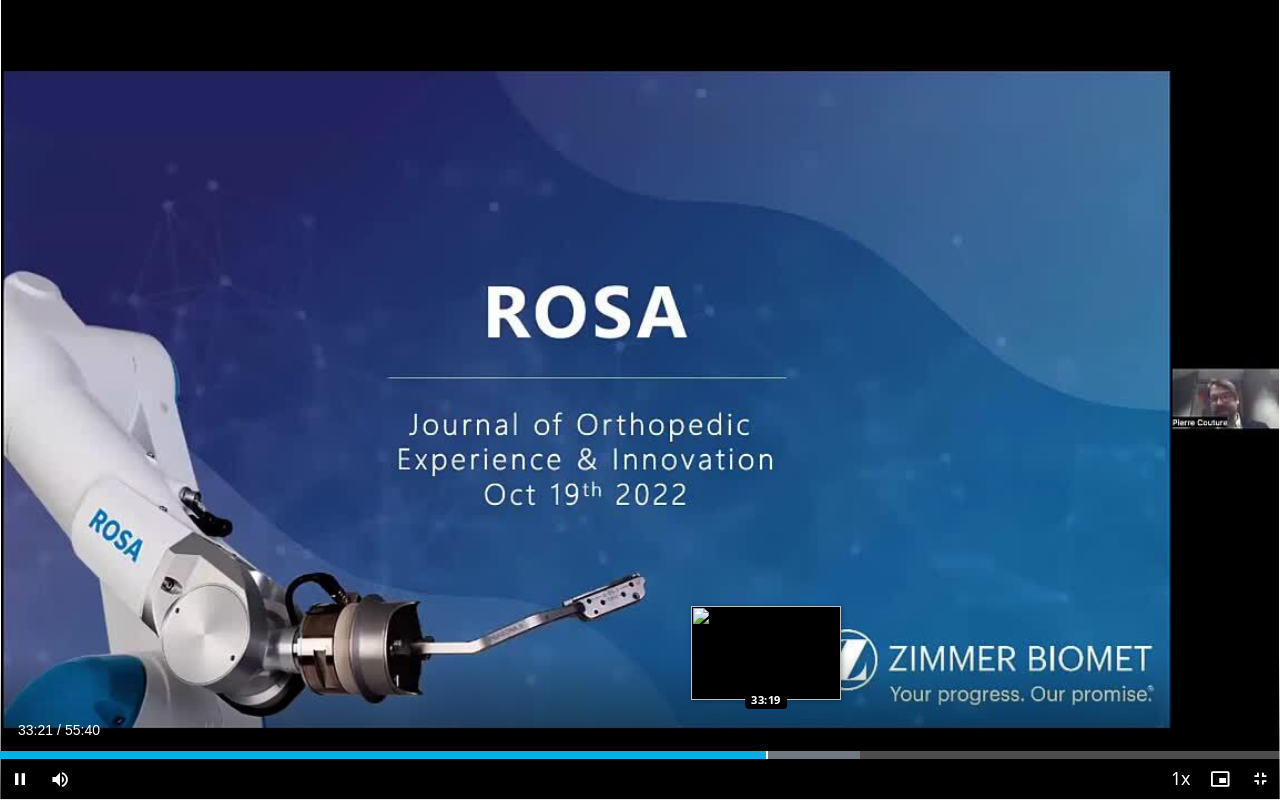 click at bounding box center (767, 755) 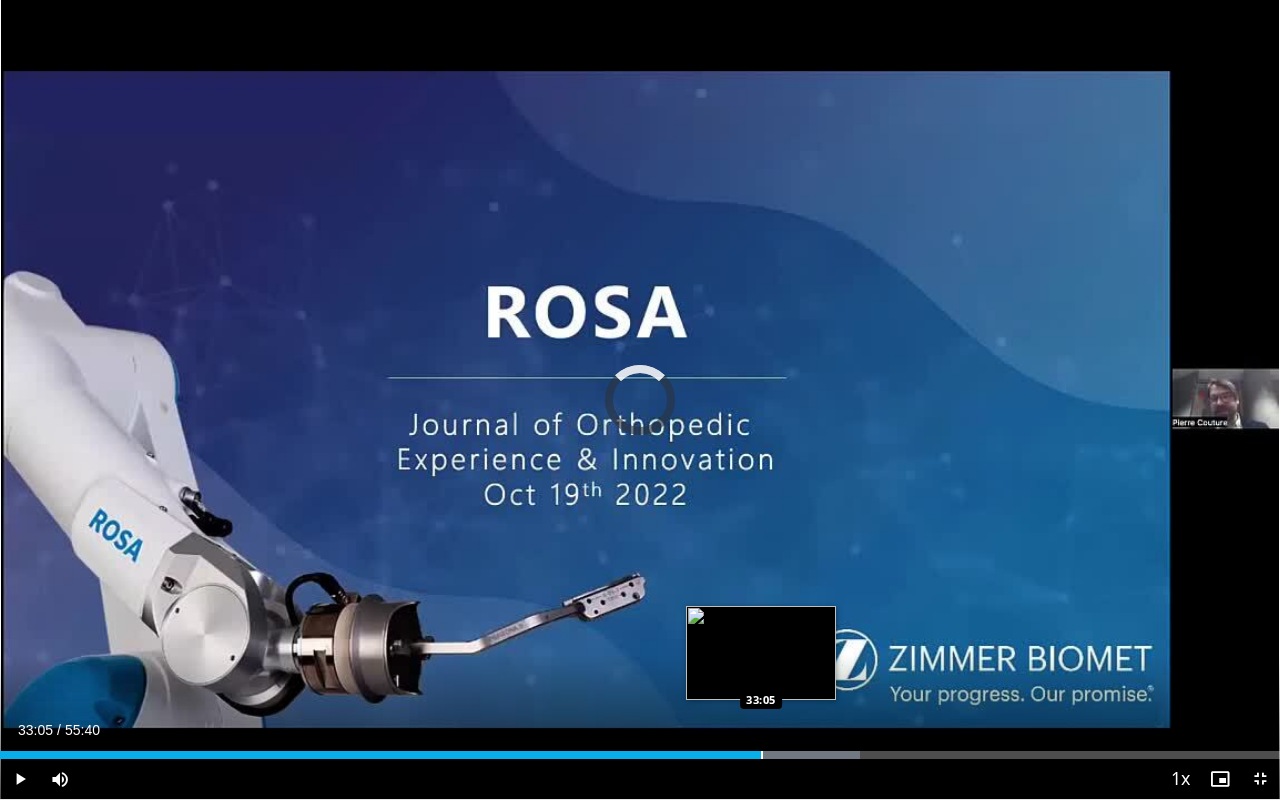 click at bounding box center (762, 755) 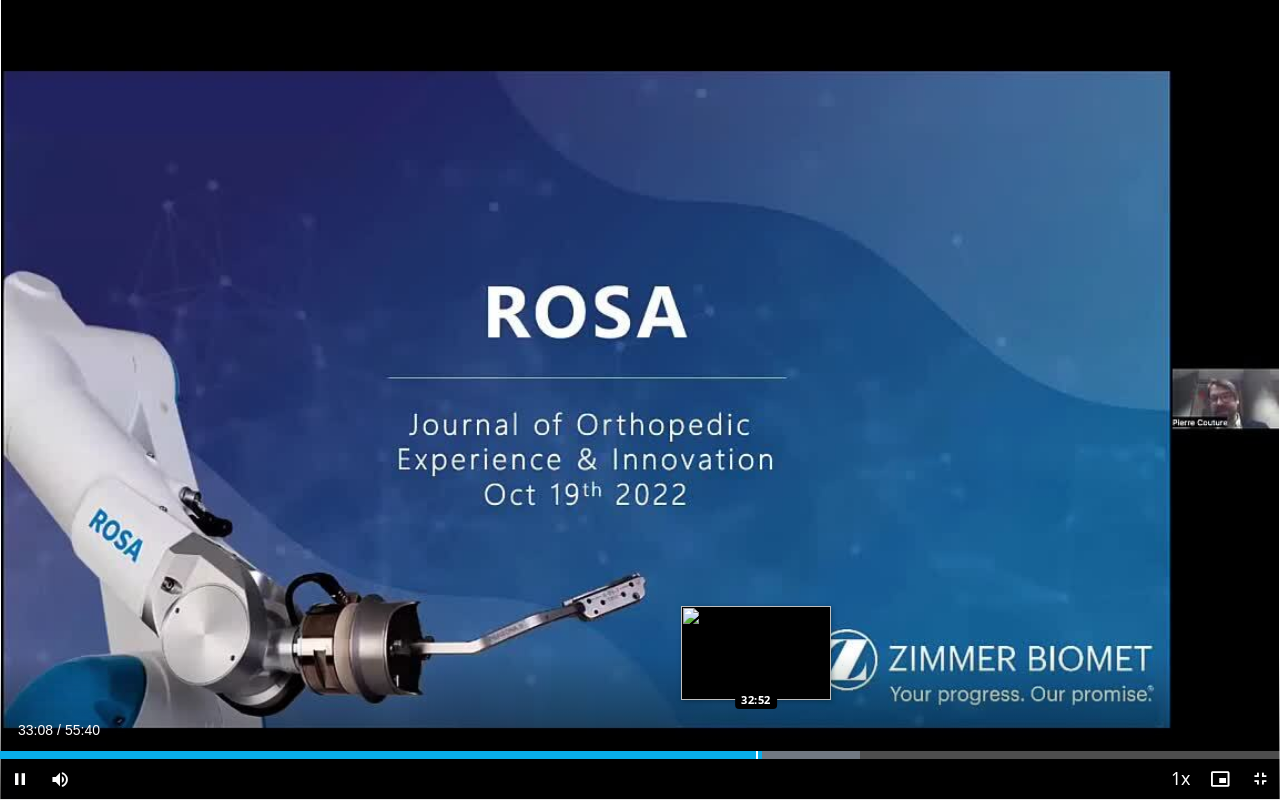 click at bounding box center (757, 755) 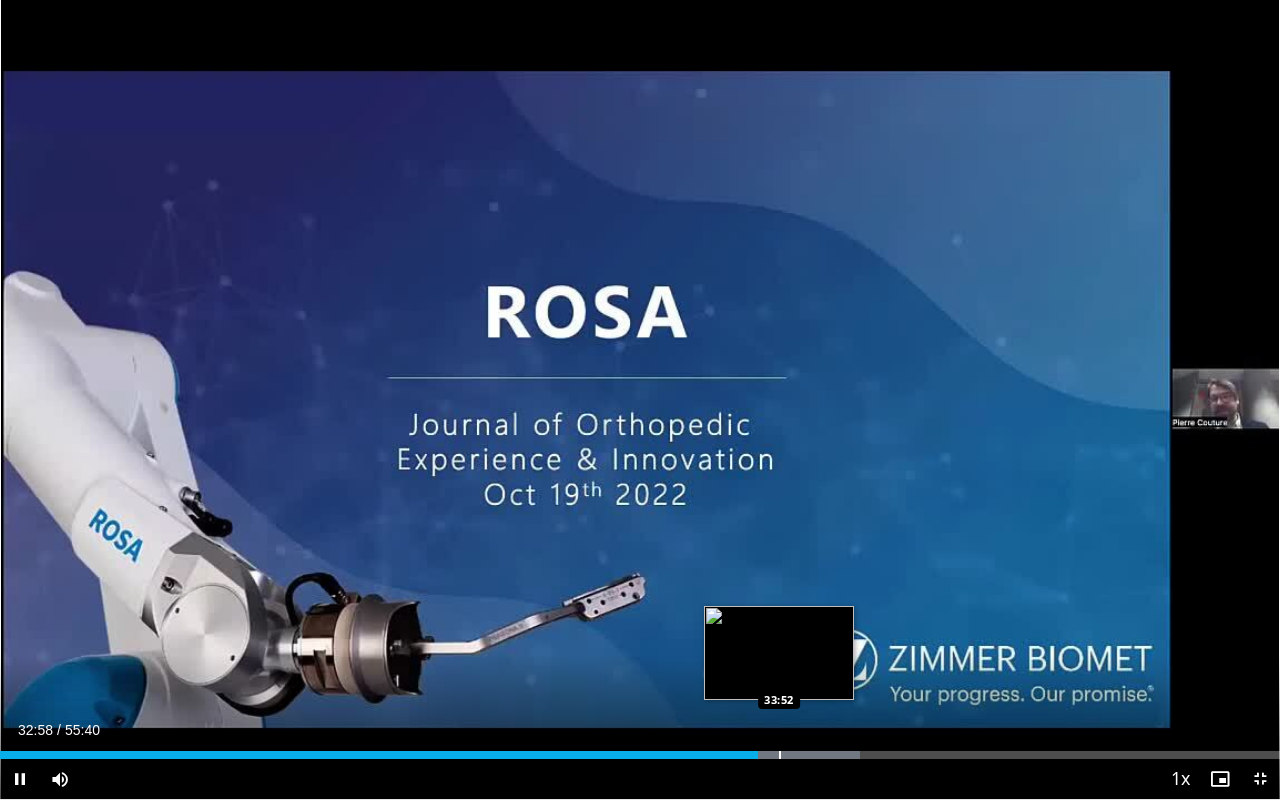 click at bounding box center [780, 755] 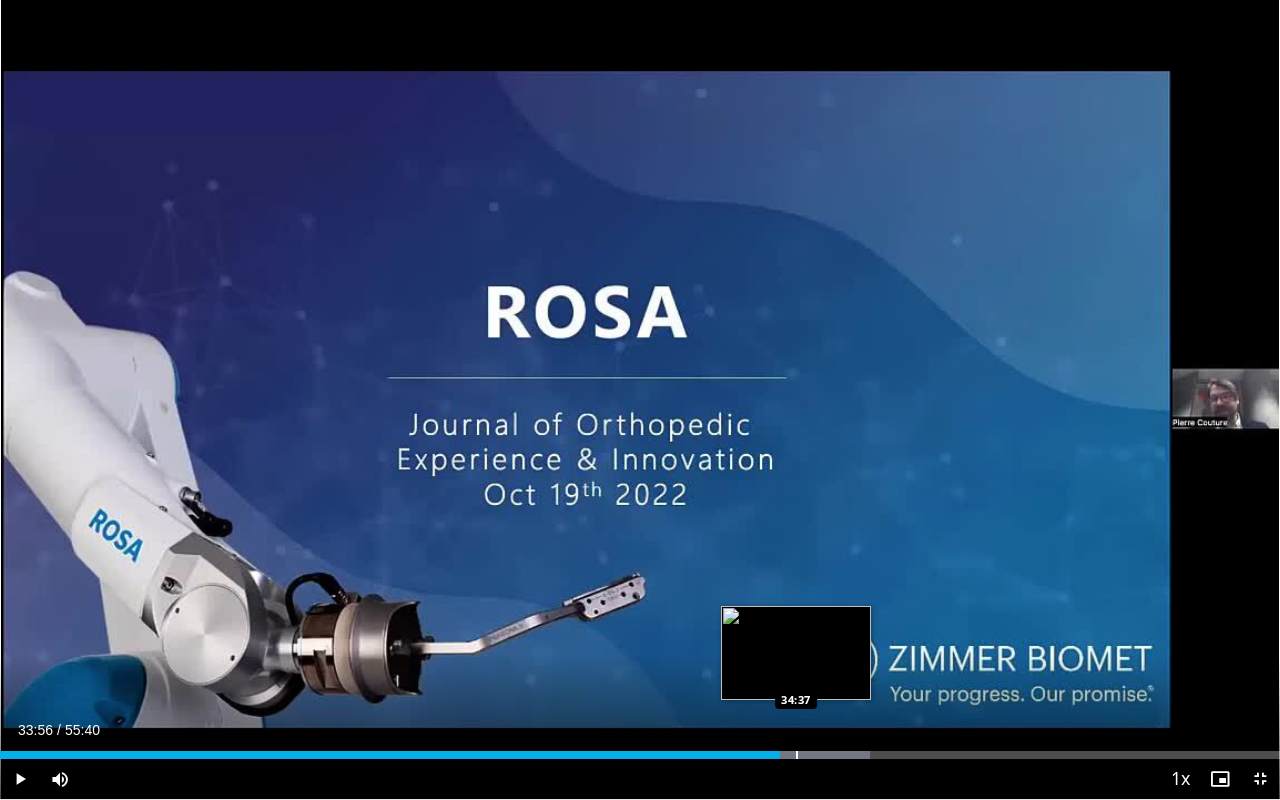 click at bounding box center [797, 755] 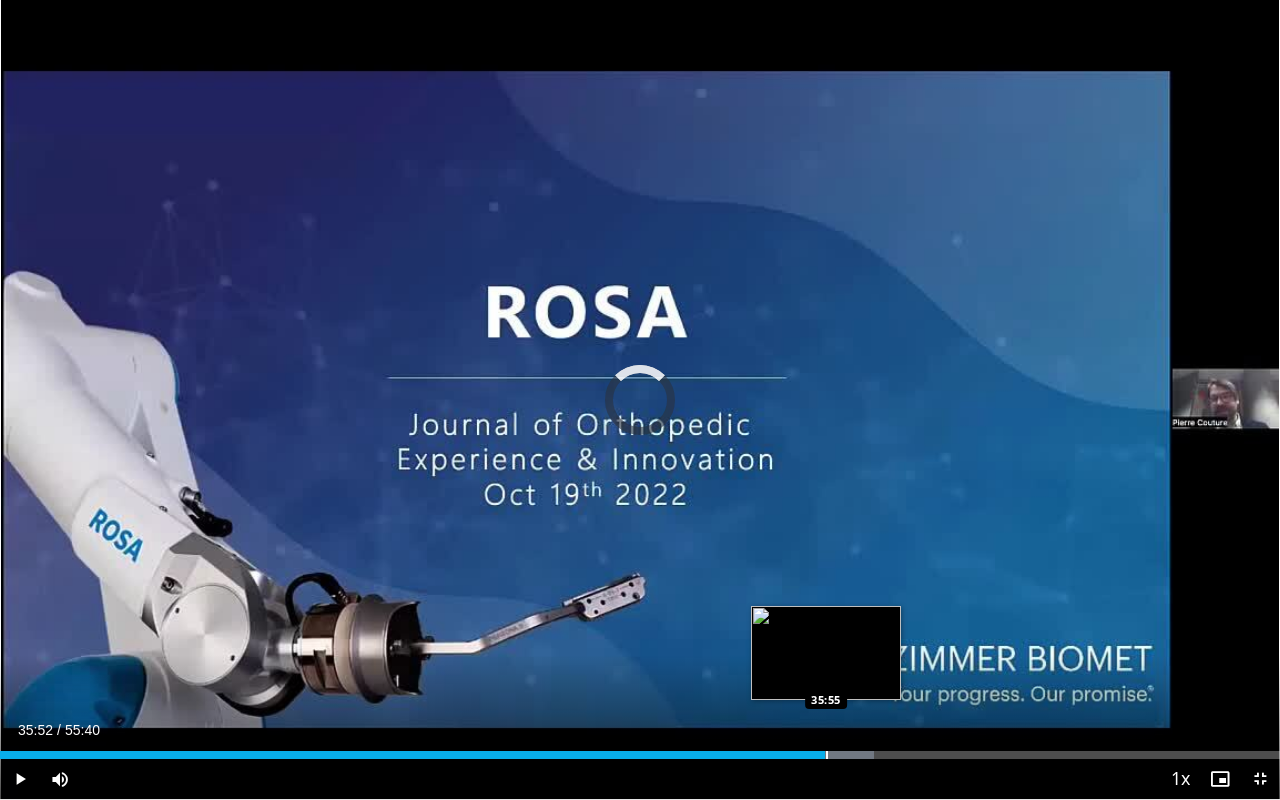 click at bounding box center (827, 755) 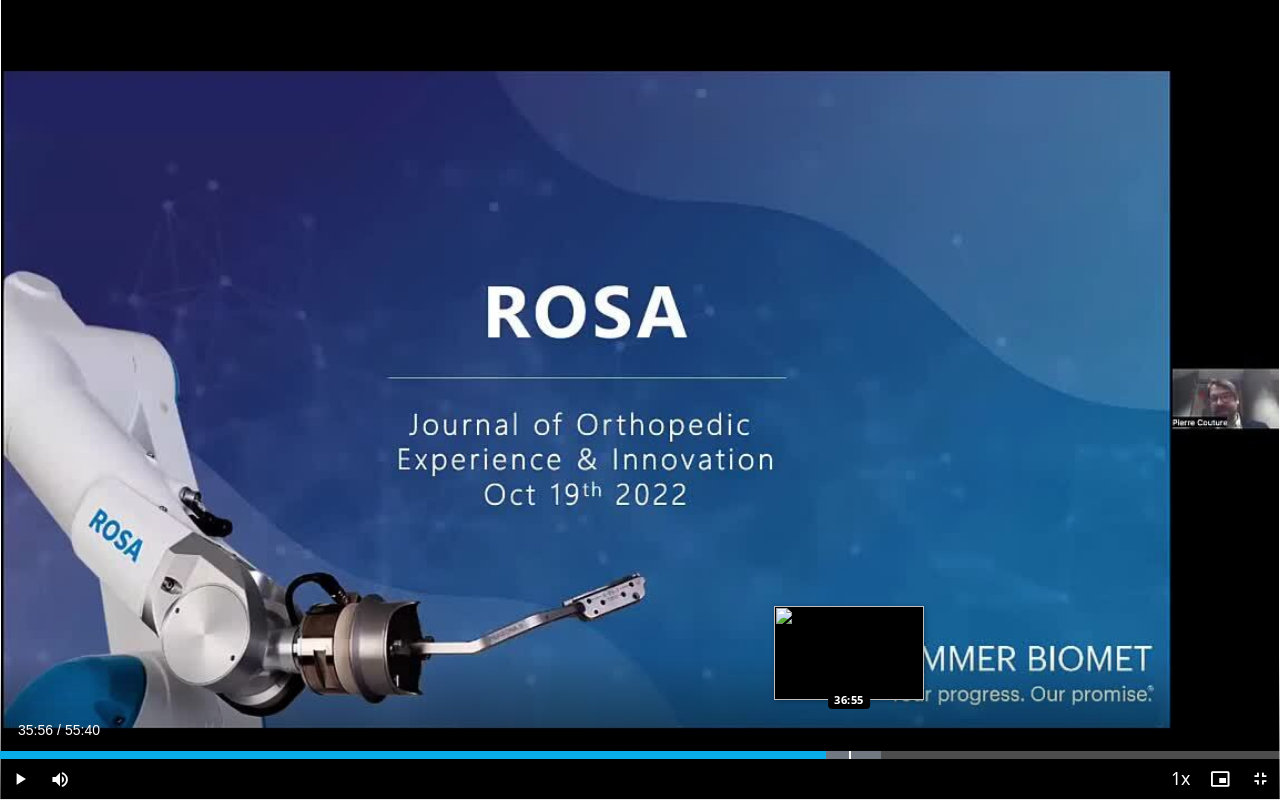 click at bounding box center [850, 755] 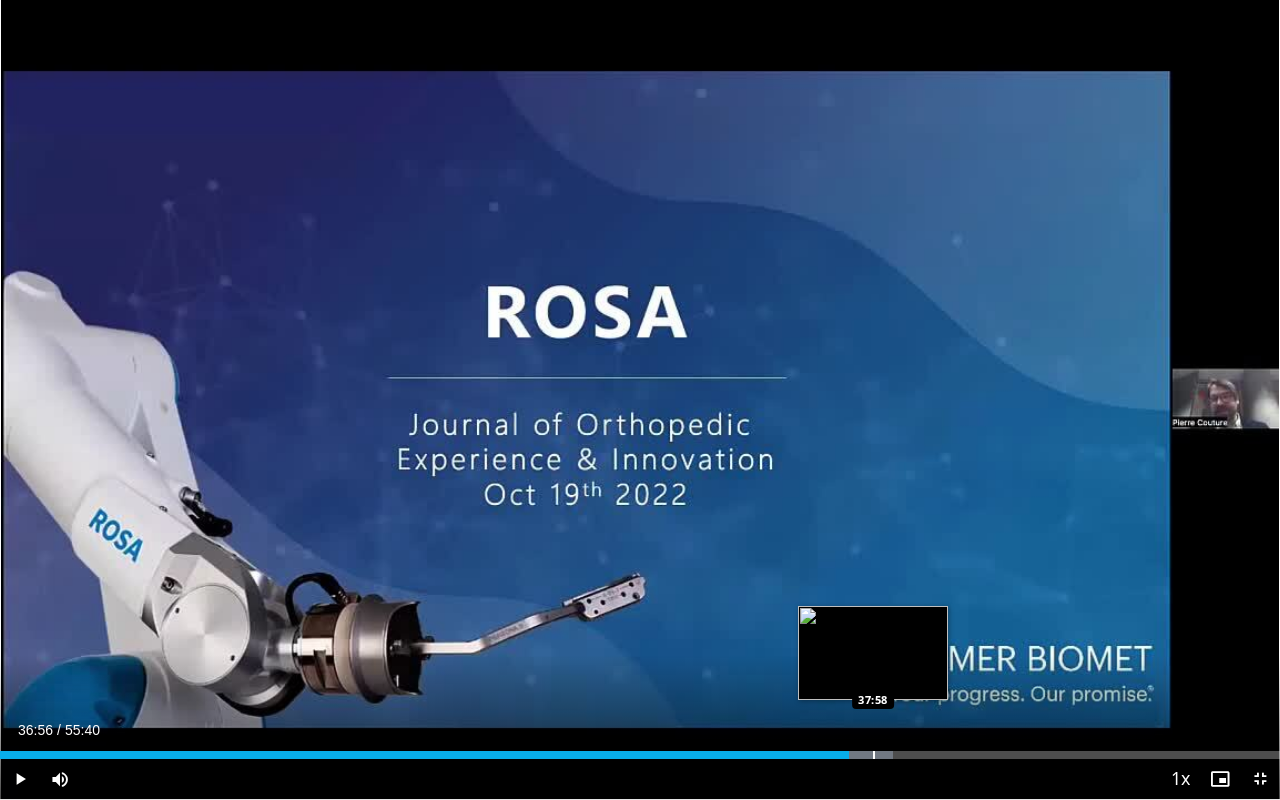 click at bounding box center [874, 755] 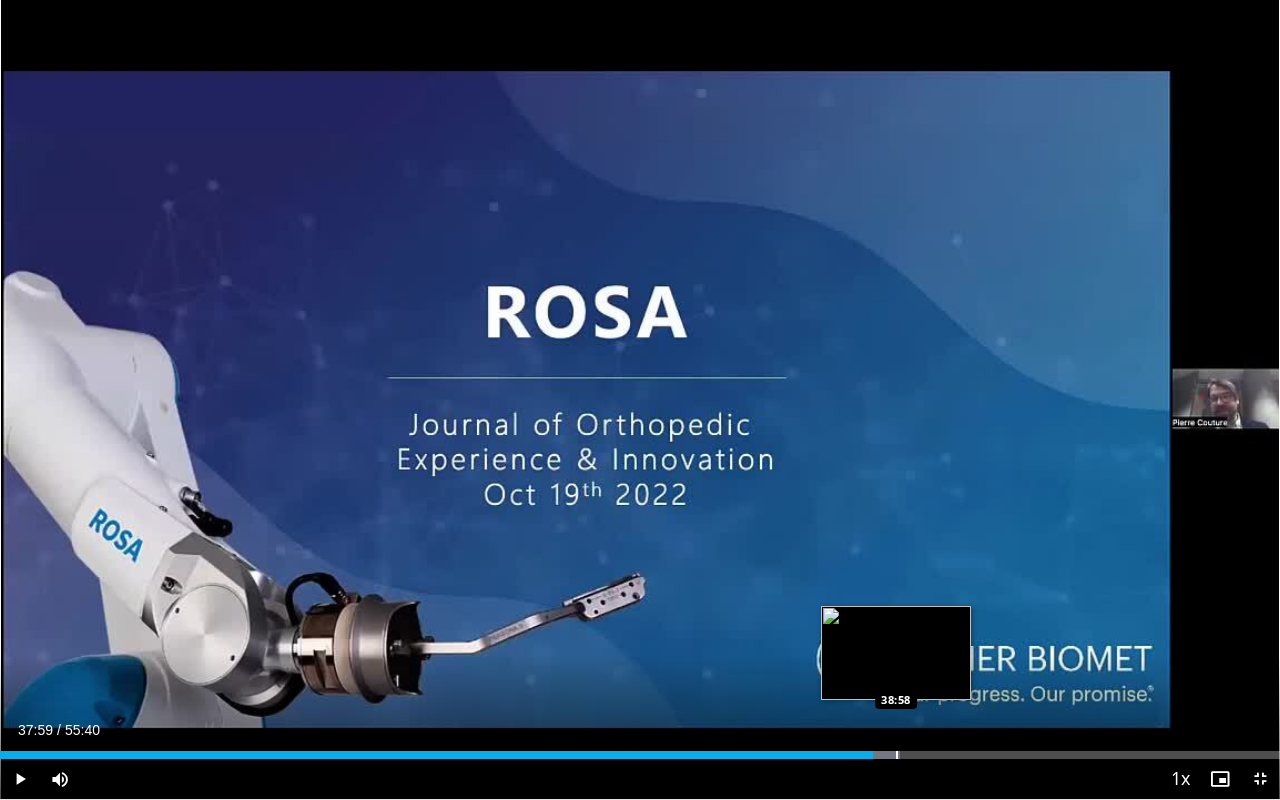 click at bounding box center [897, 755] 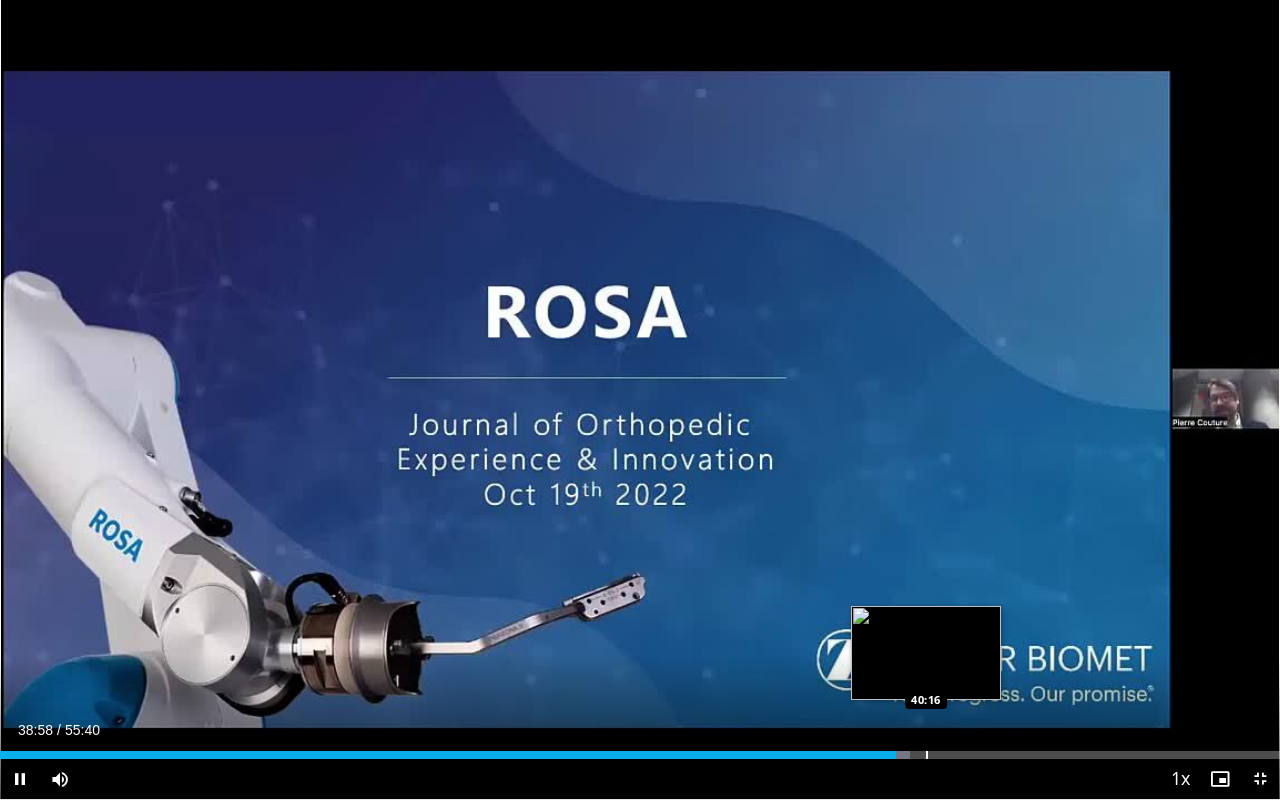 click at bounding box center [927, 755] 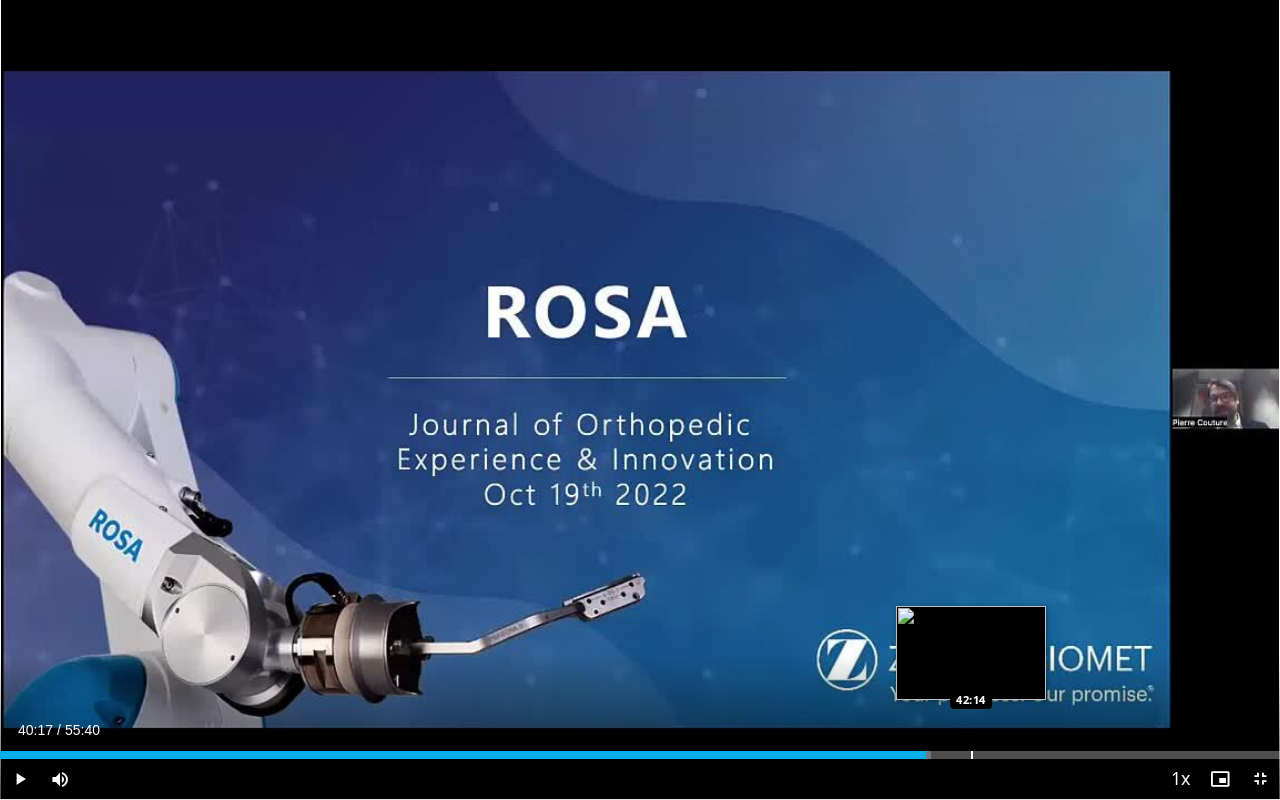 click at bounding box center (972, 755) 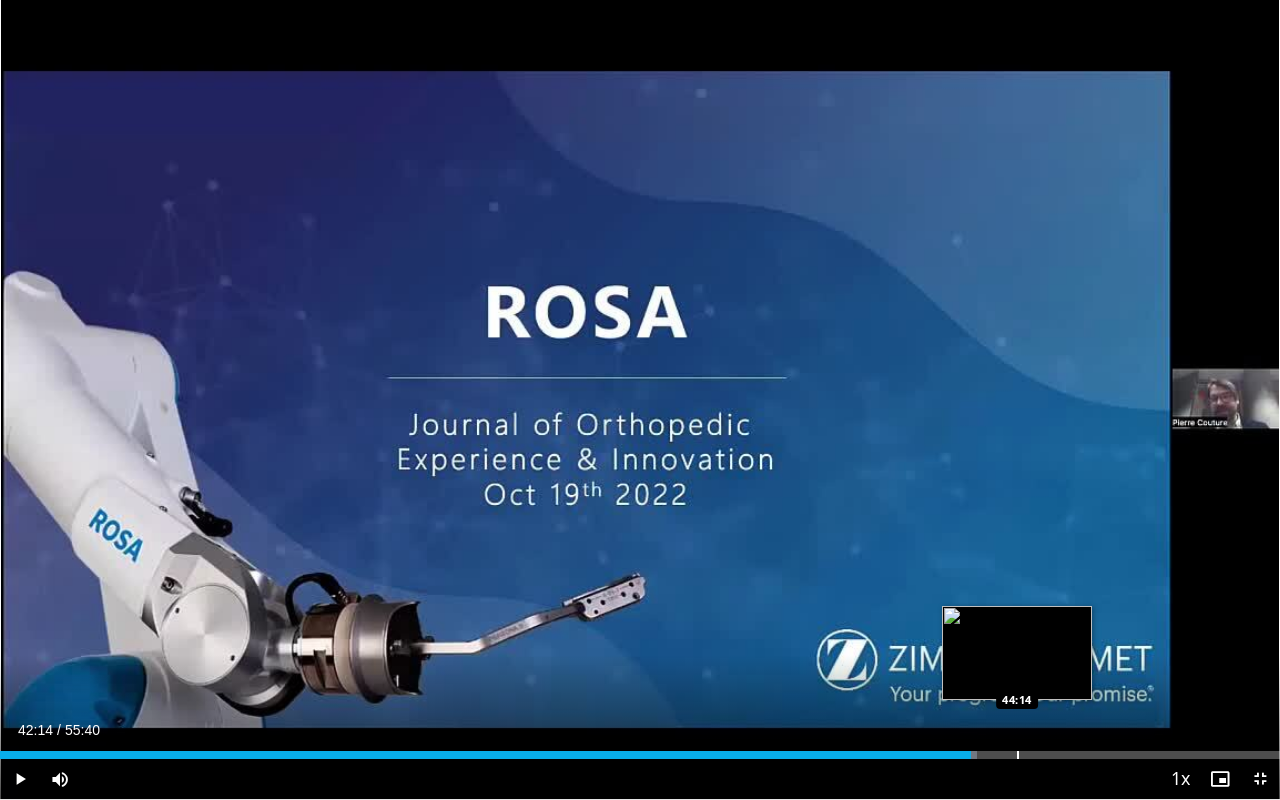 click at bounding box center (1018, 755) 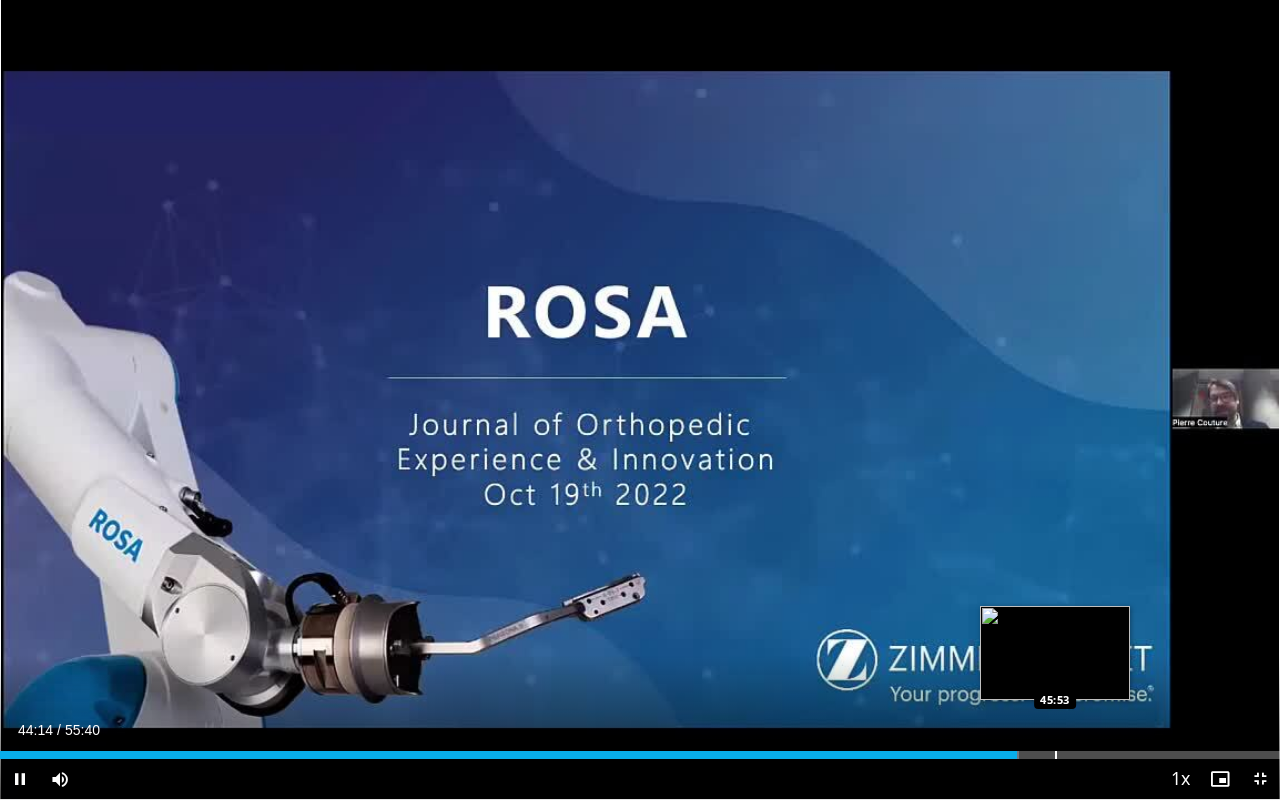 click at bounding box center (1056, 755) 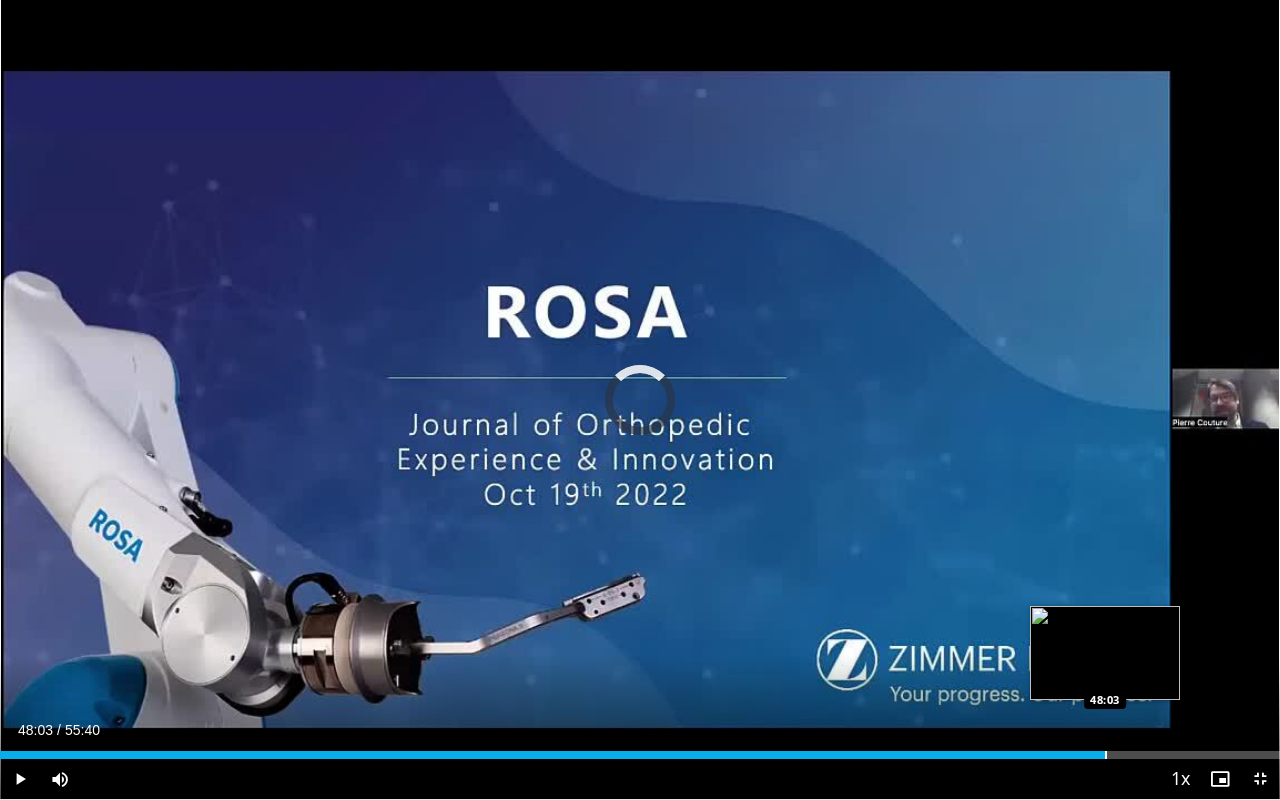 click at bounding box center [1106, 755] 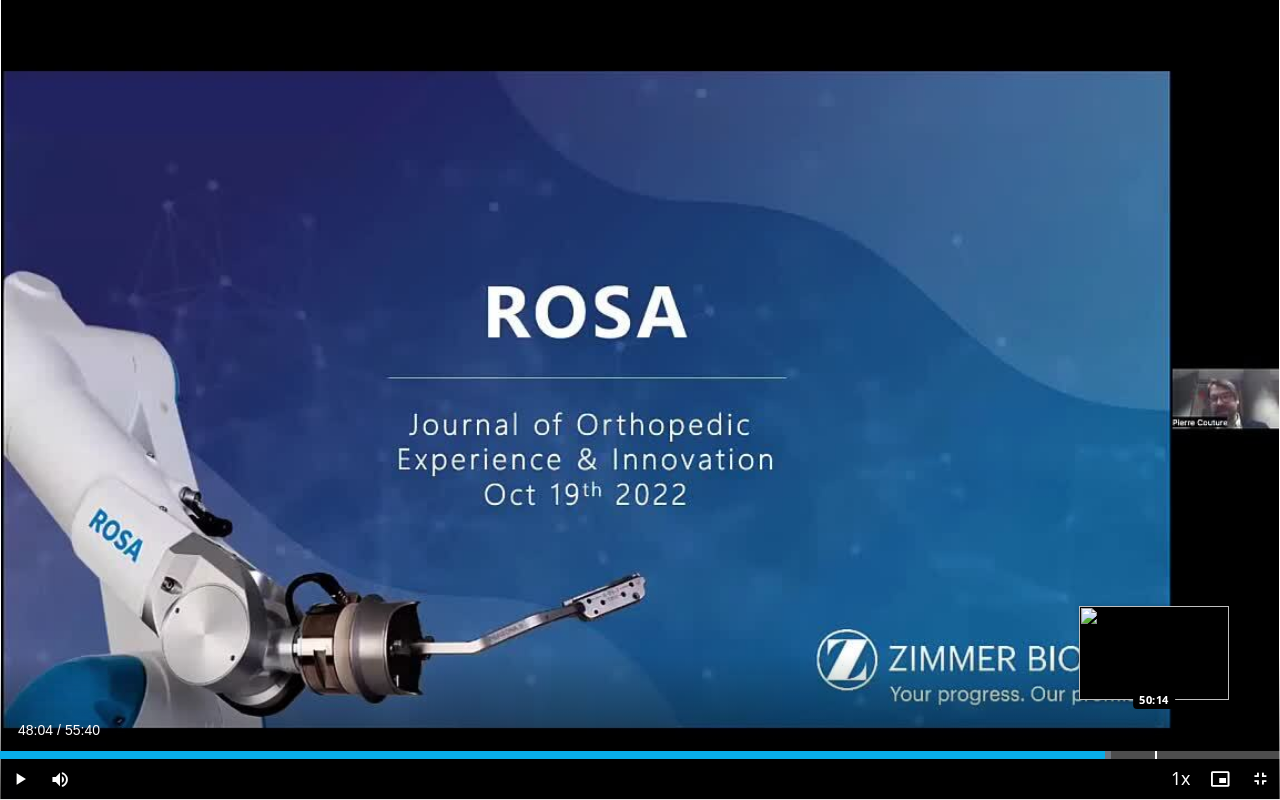click on "Loaded :  86.82% 48:04 50:14" at bounding box center [640, 749] 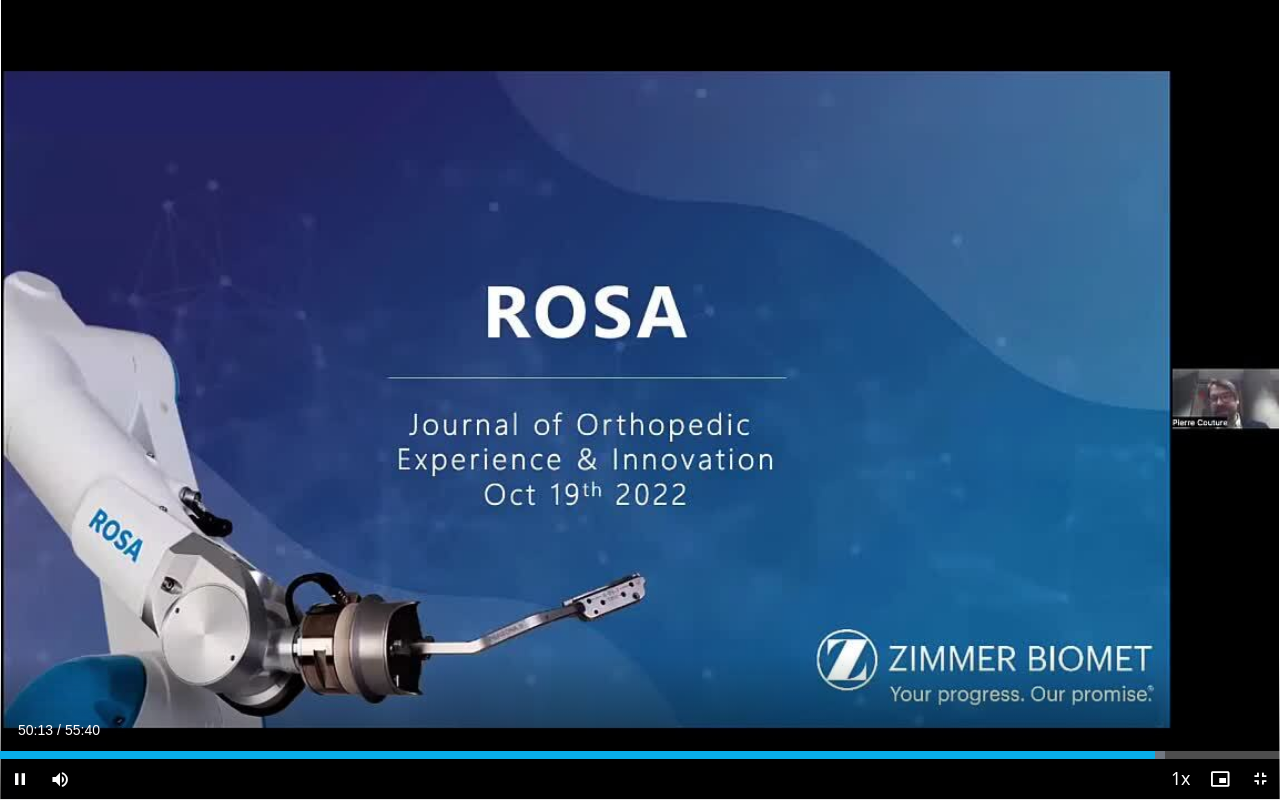 click at bounding box center (1260, 779) 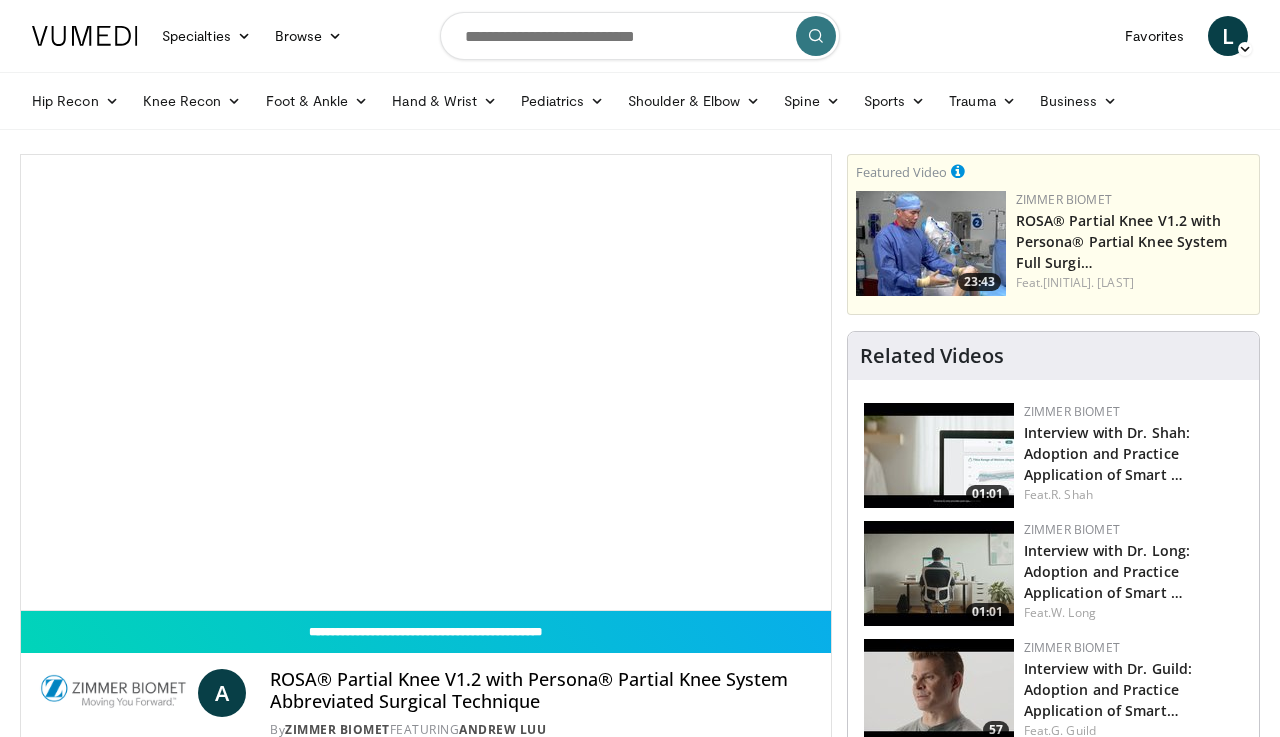 scroll, scrollTop: 0, scrollLeft: 0, axis: both 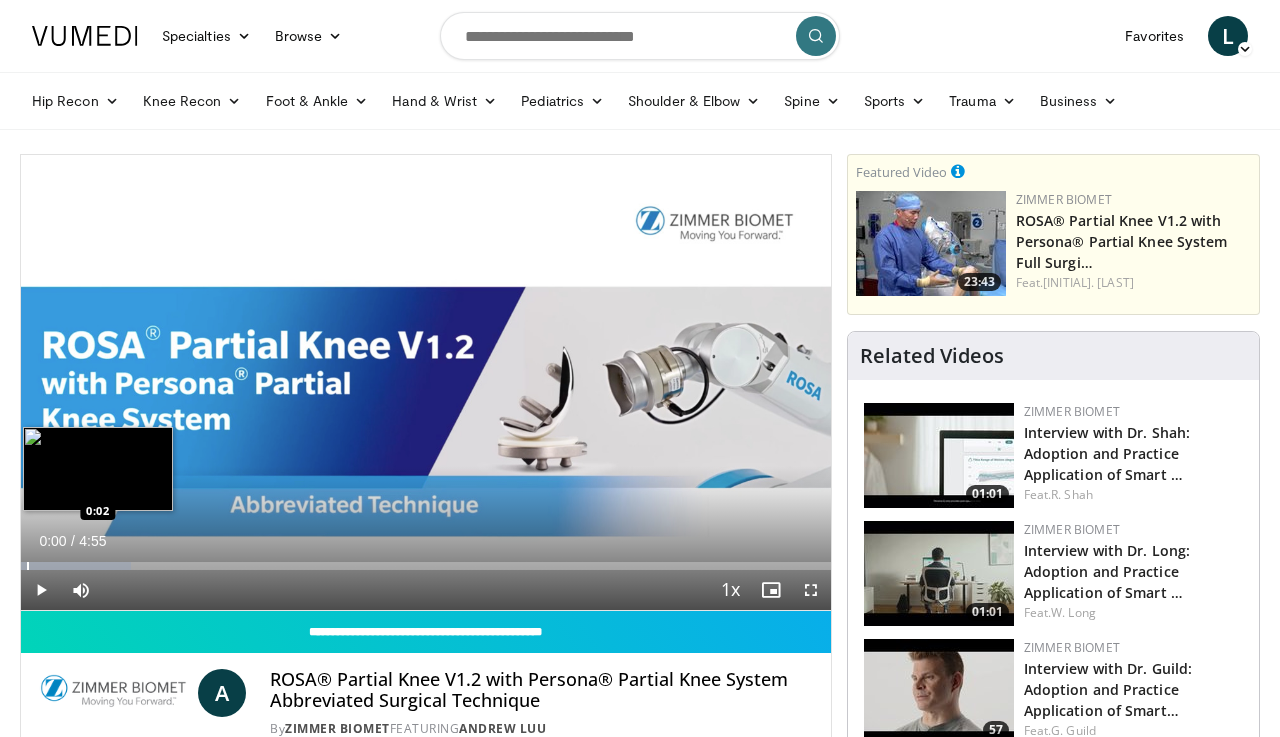 click at bounding box center (28, 566) 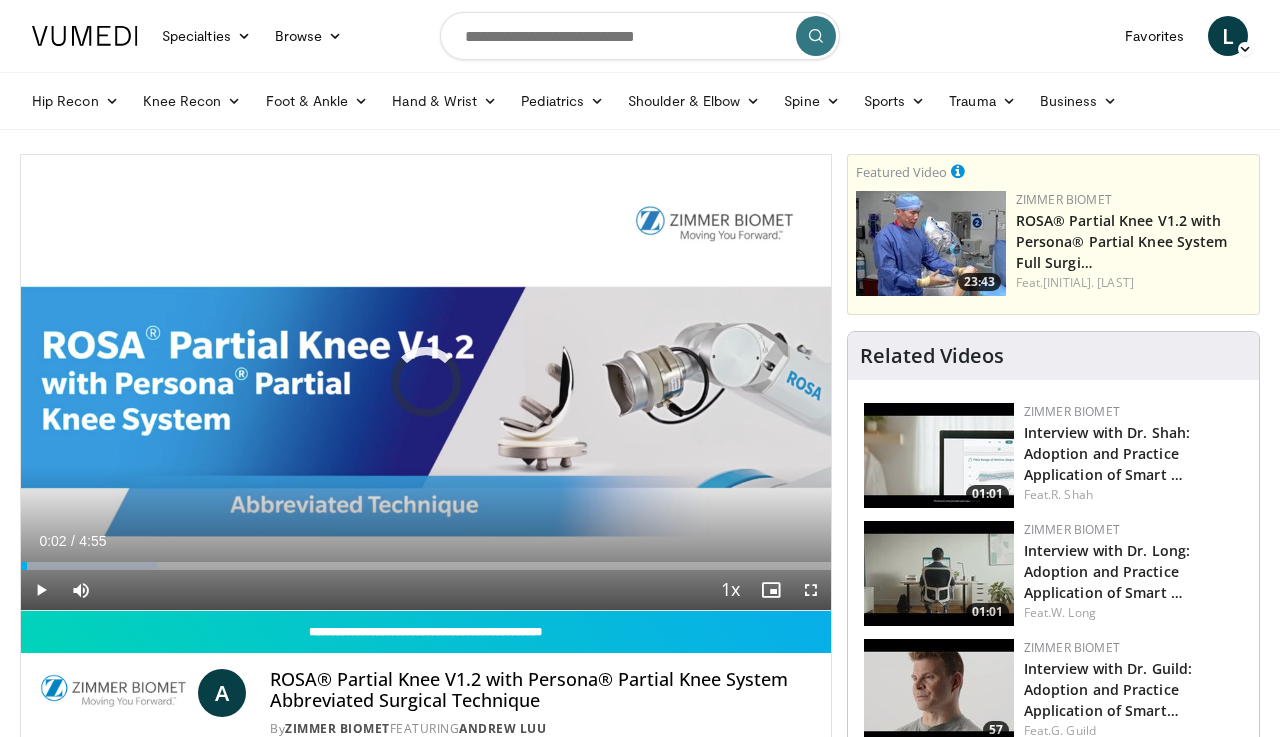 click at bounding box center [38, 566] 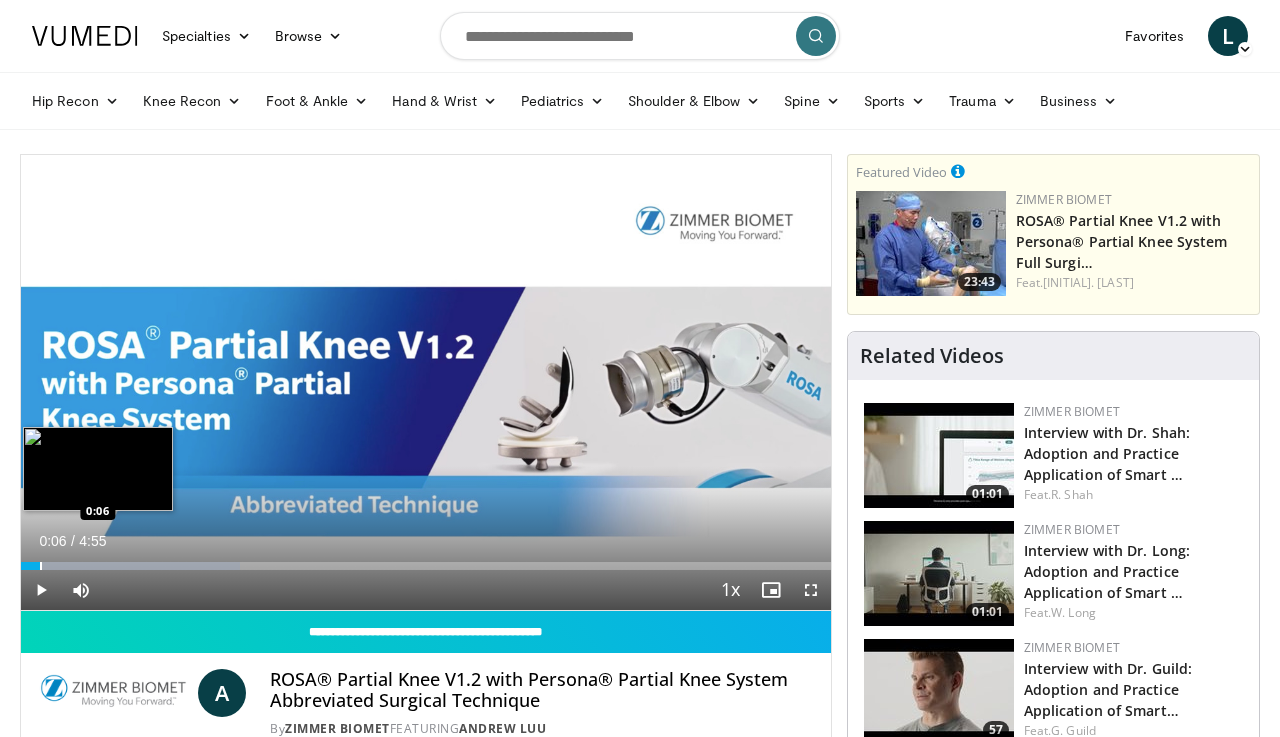 click at bounding box center [41, 566] 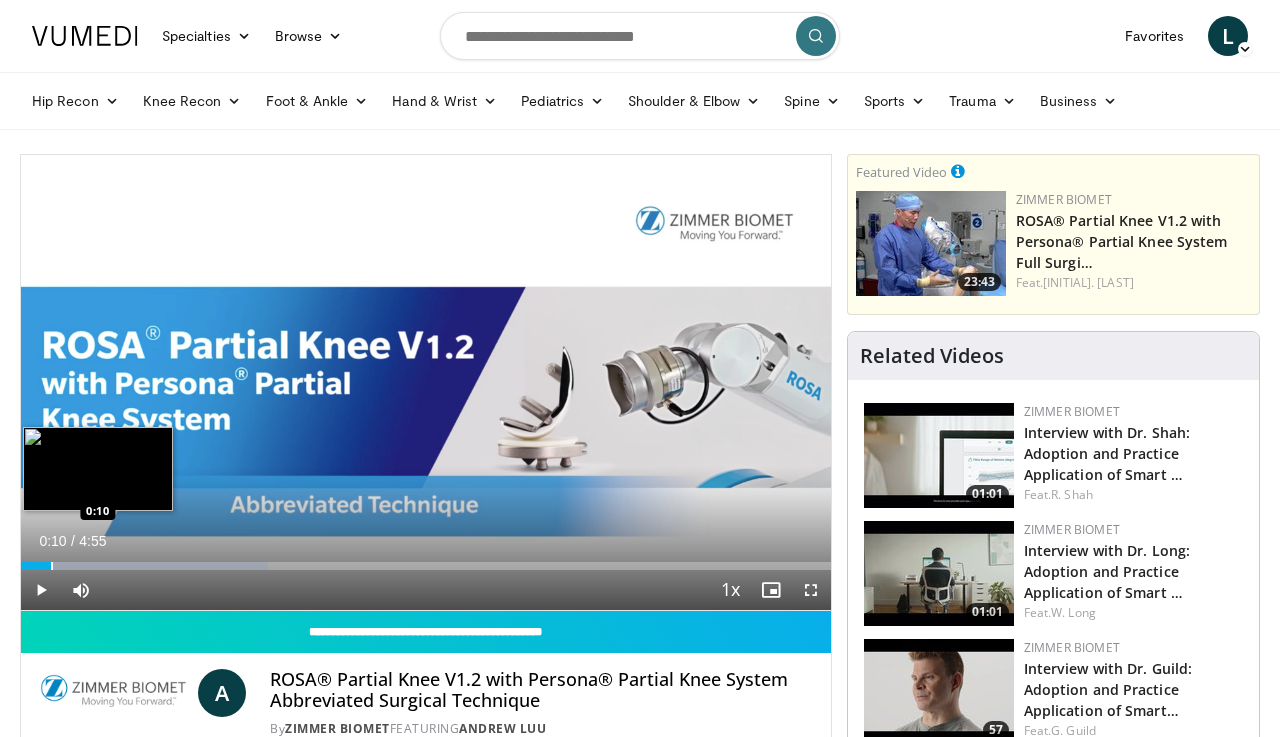 click at bounding box center (52, 566) 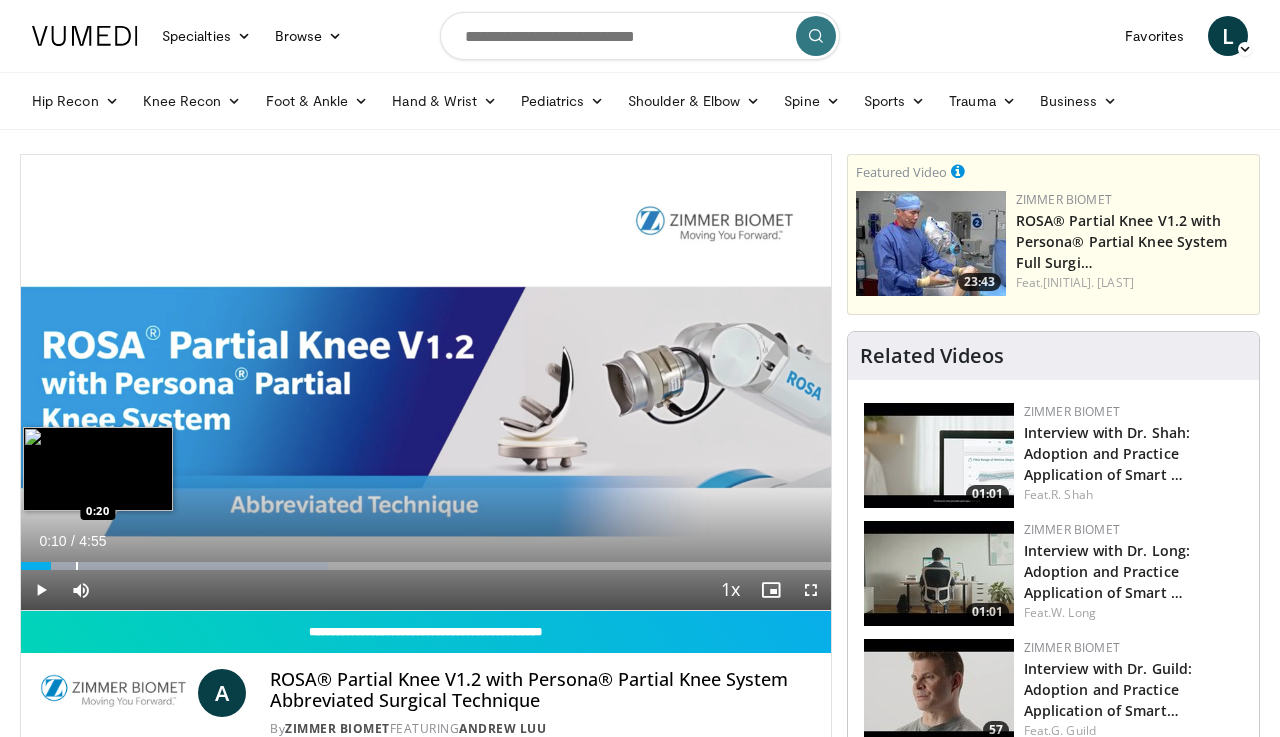 click at bounding box center (77, 566) 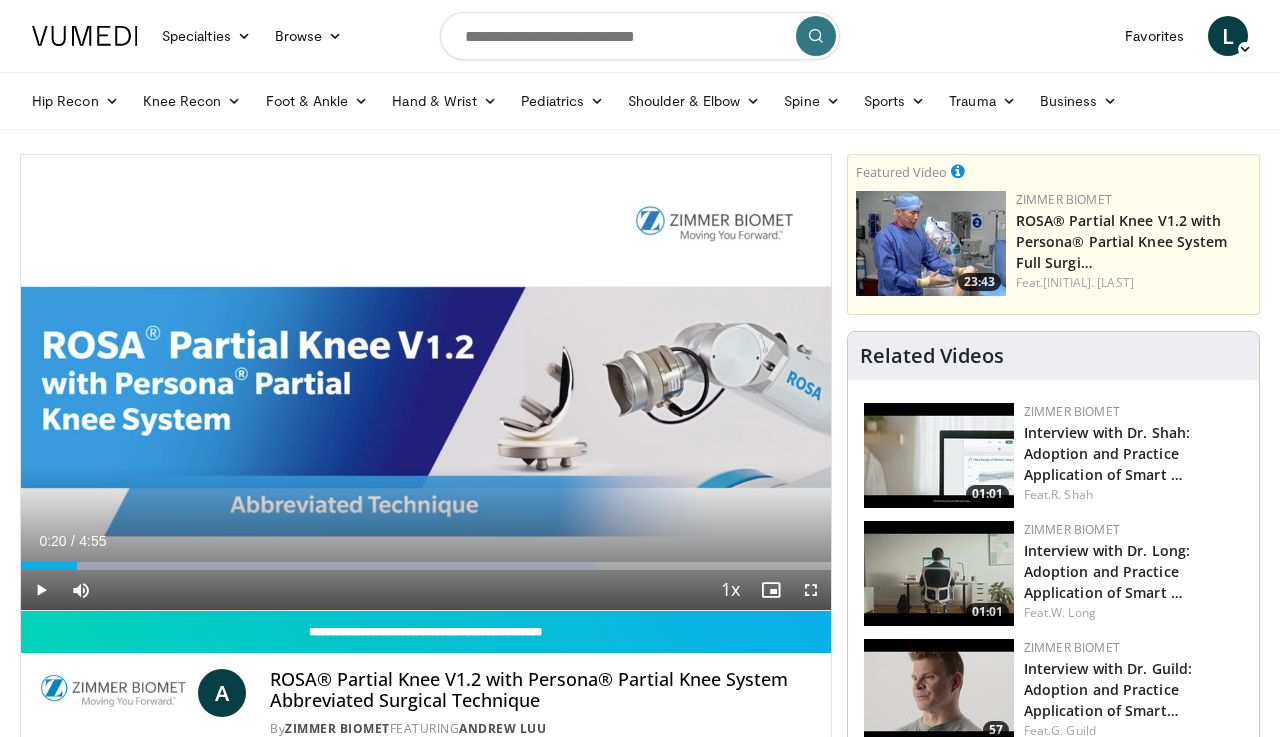 click at bounding box center [811, 590] 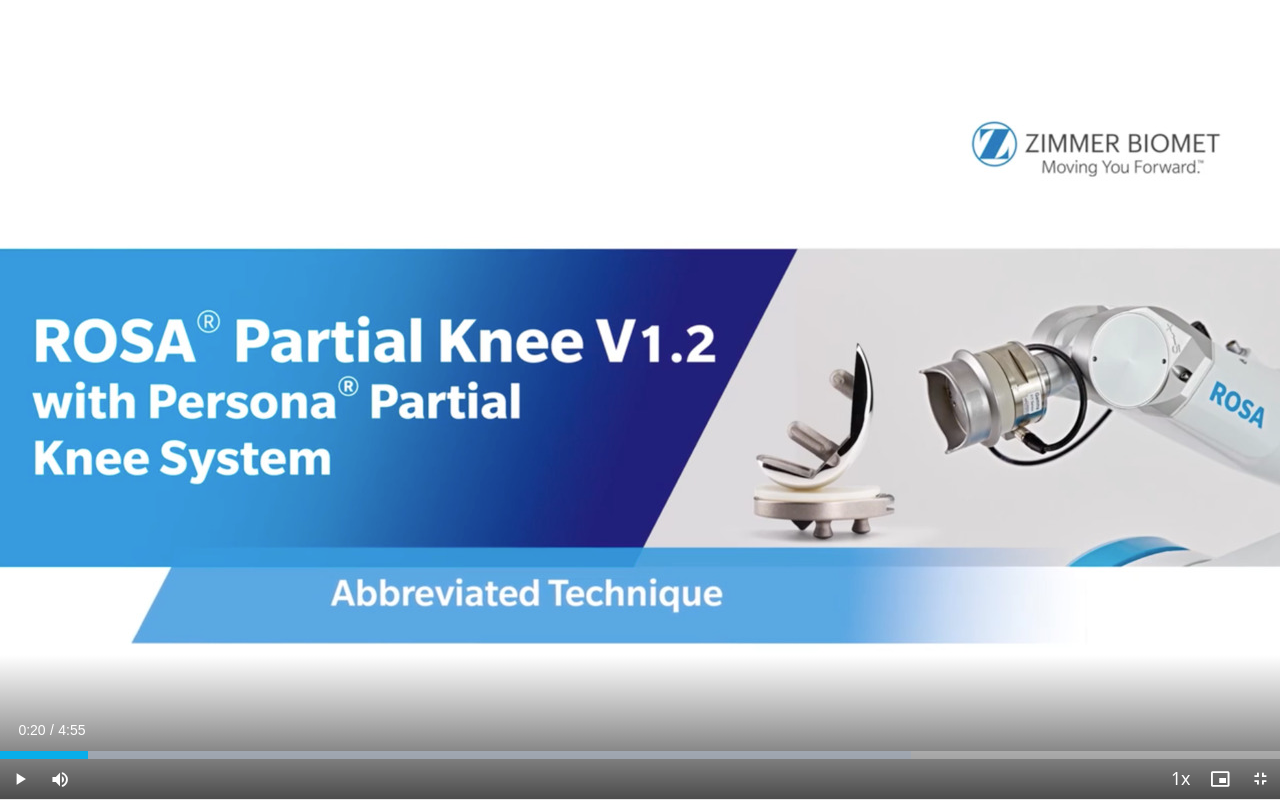 click at bounding box center (20, 779) 